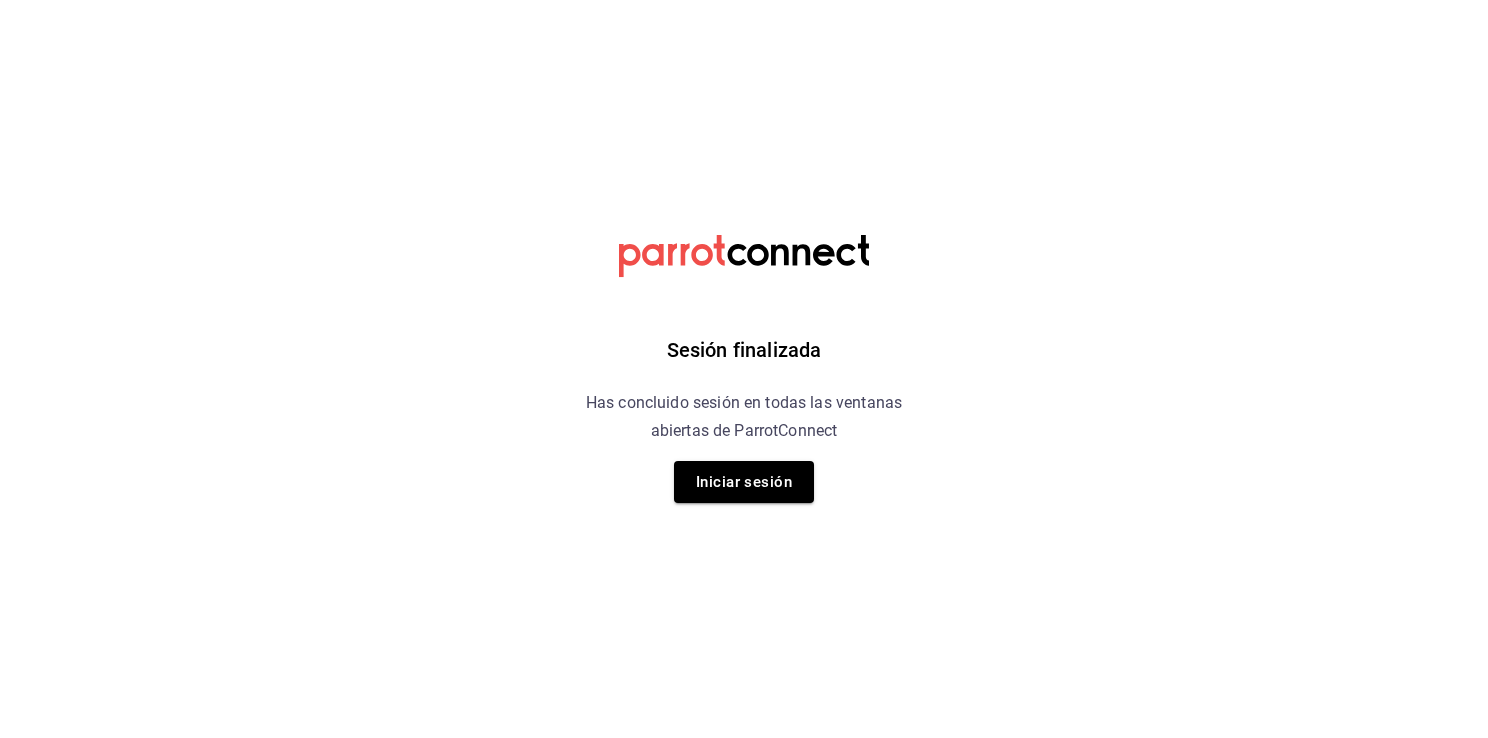 scroll, scrollTop: 0, scrollLeft: 0, axis: both 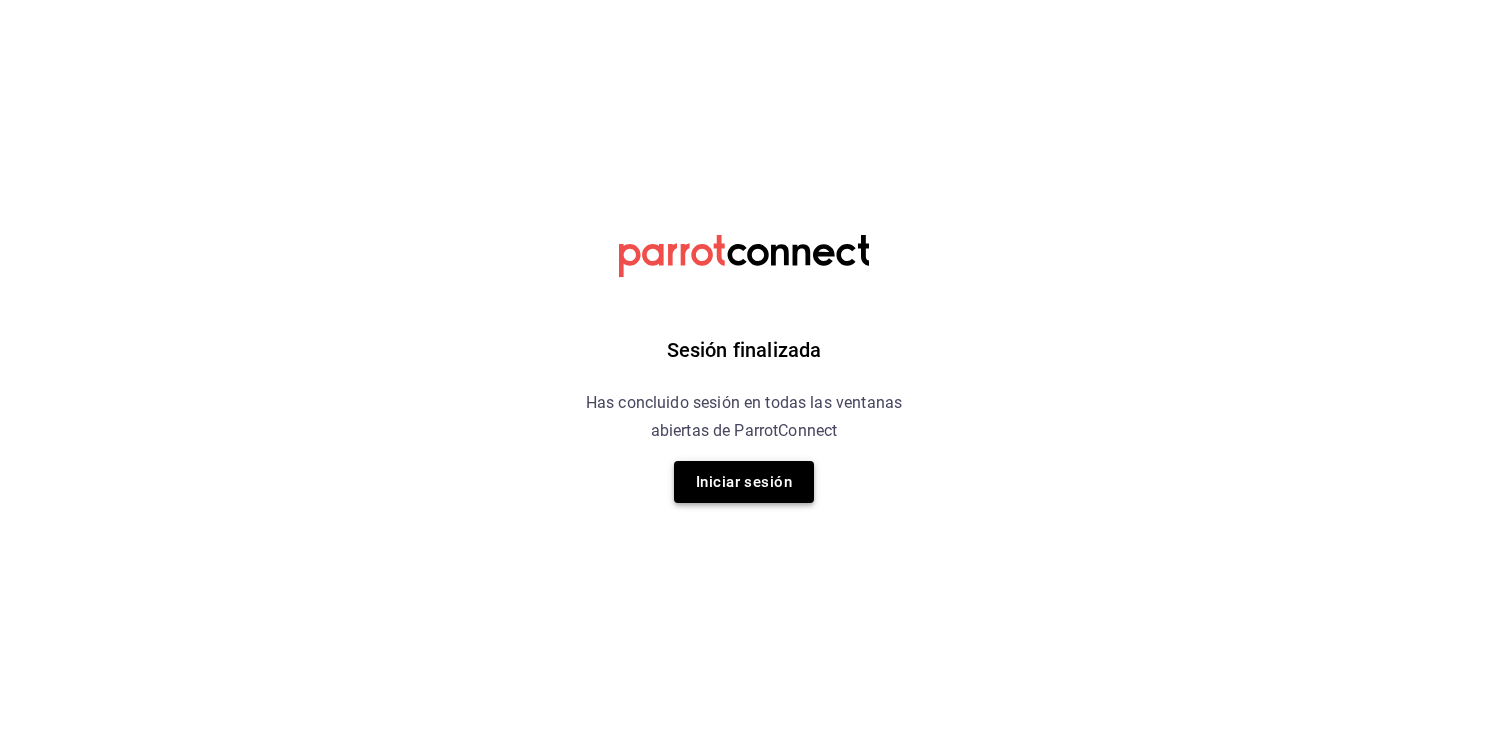 click on "Iniciar sesión" at bounding box center [744, 482] 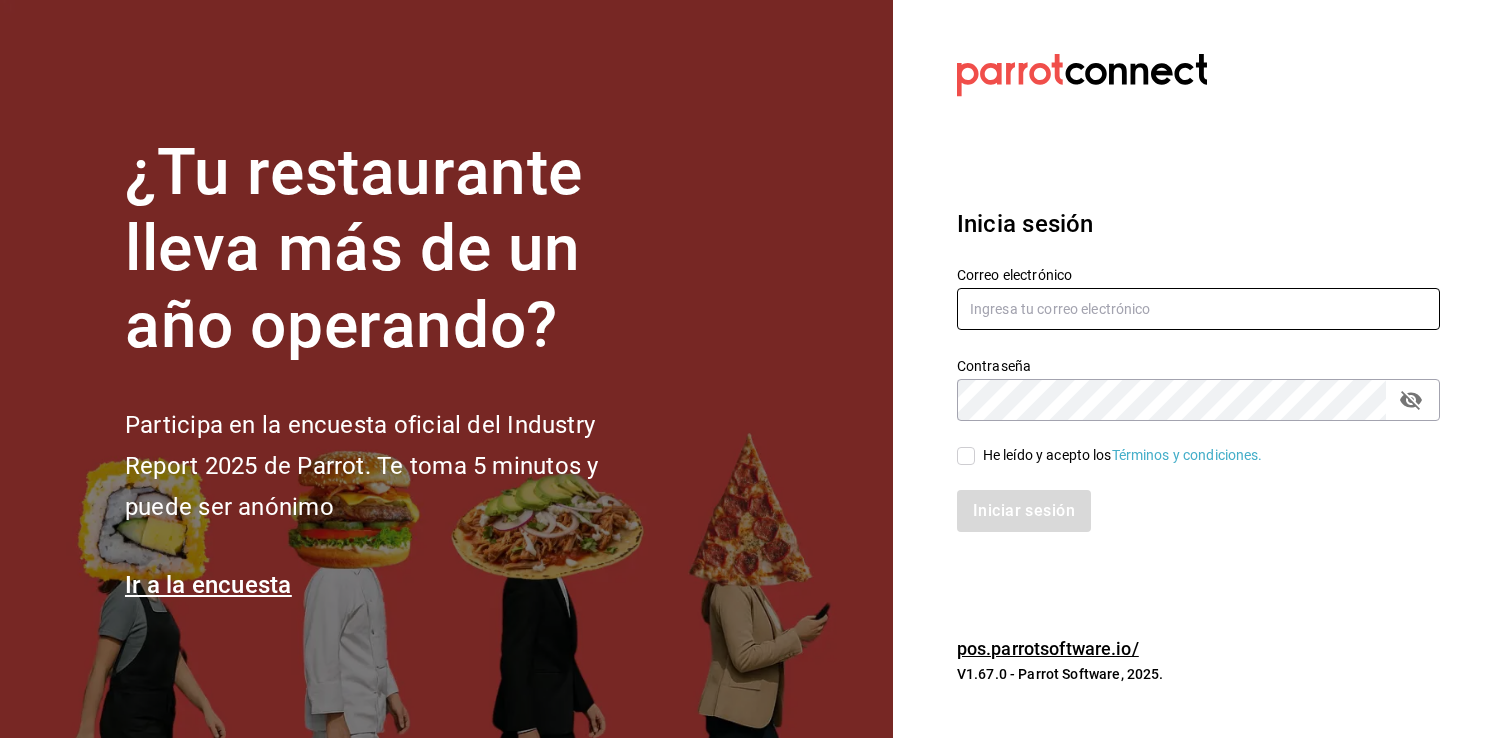 type on "[EMAIL]" 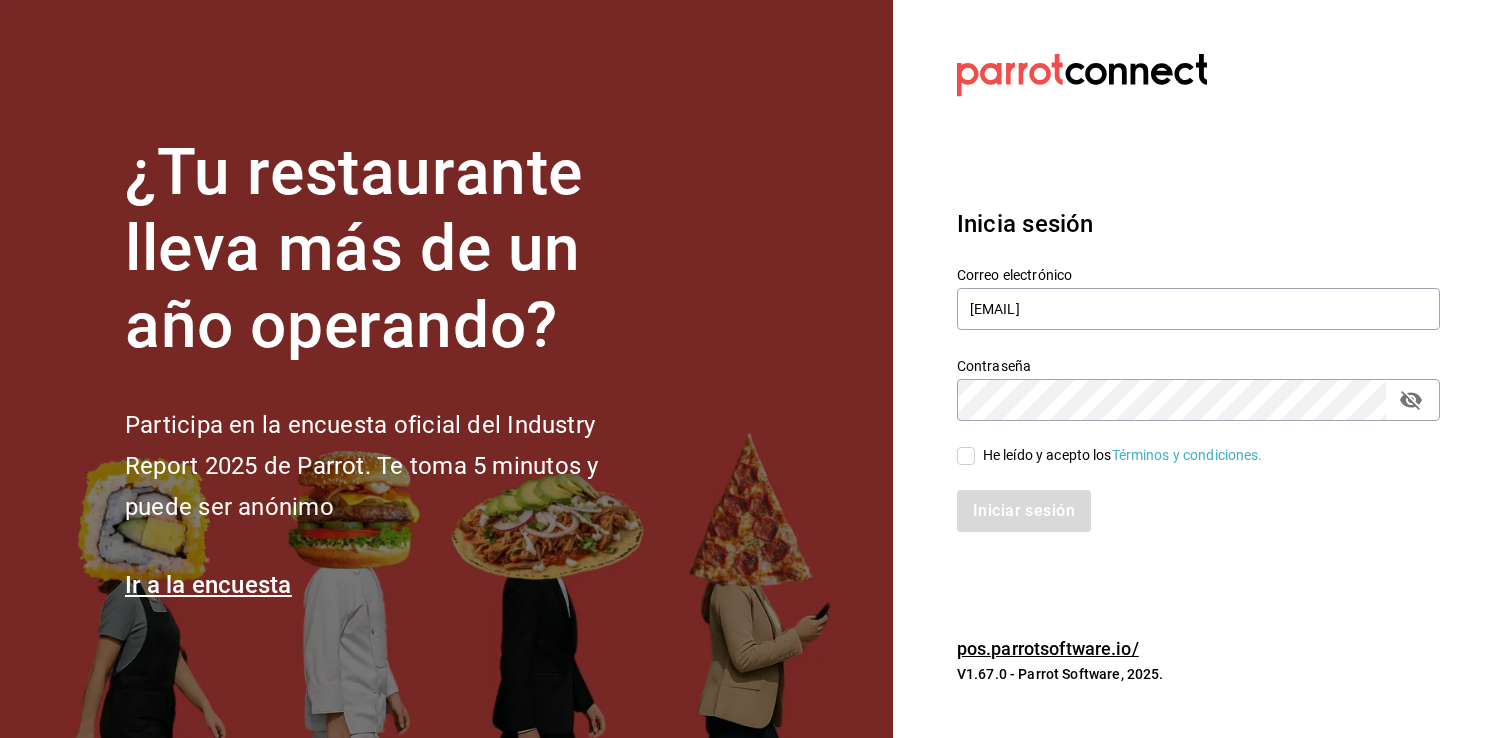 click on "He leído y acepto los  Términos y condiciones." at bounding box center (966, 456) 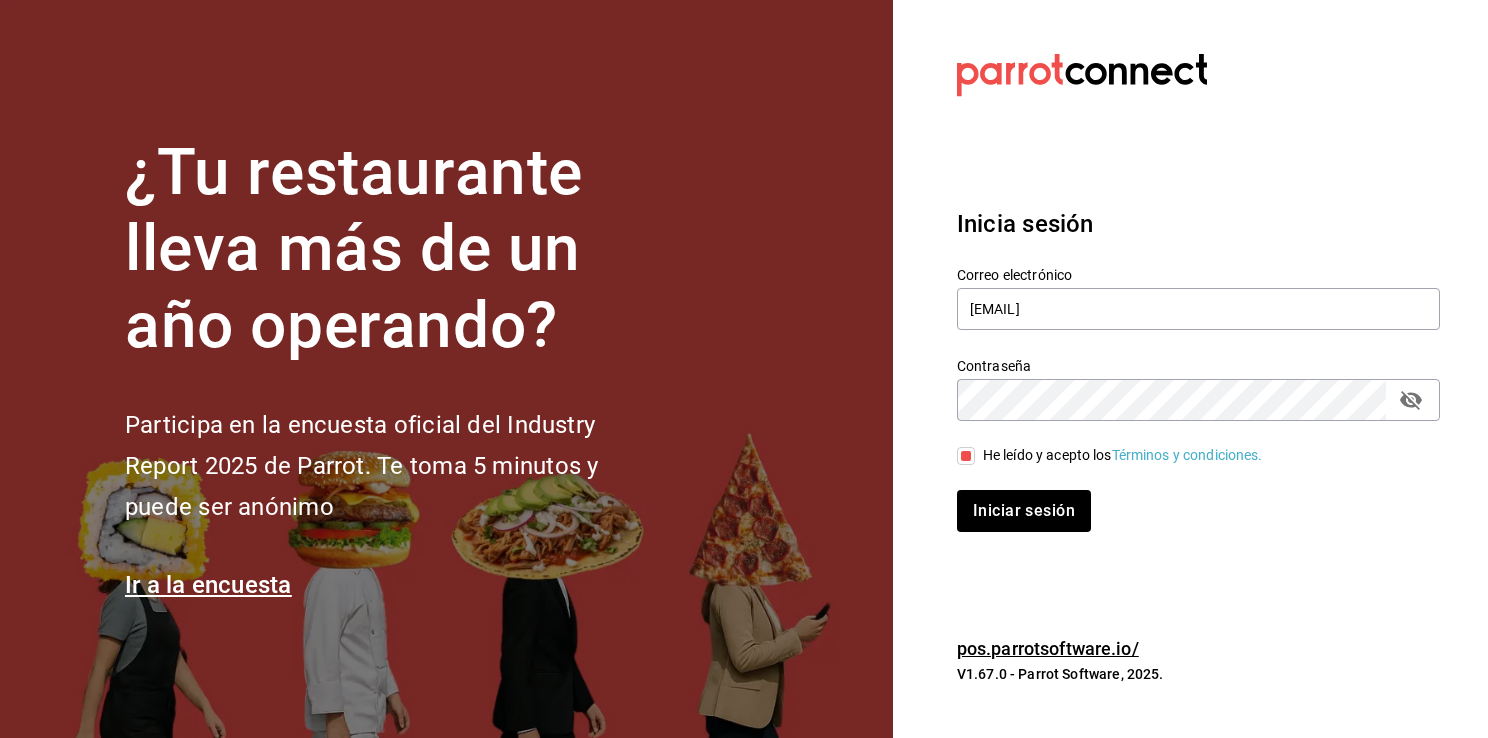 click 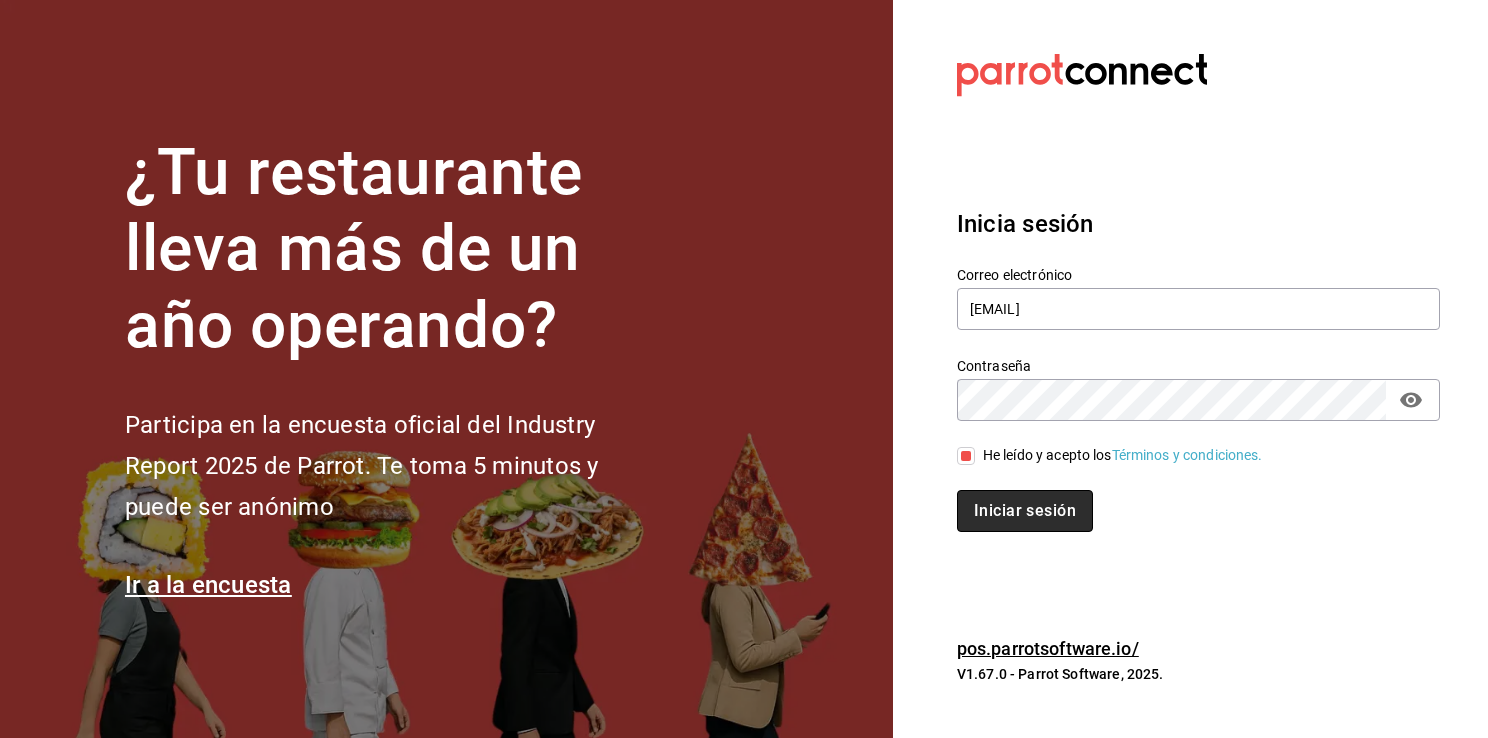 click on "Iniciar sesión" at bounding box center [1025, 511] 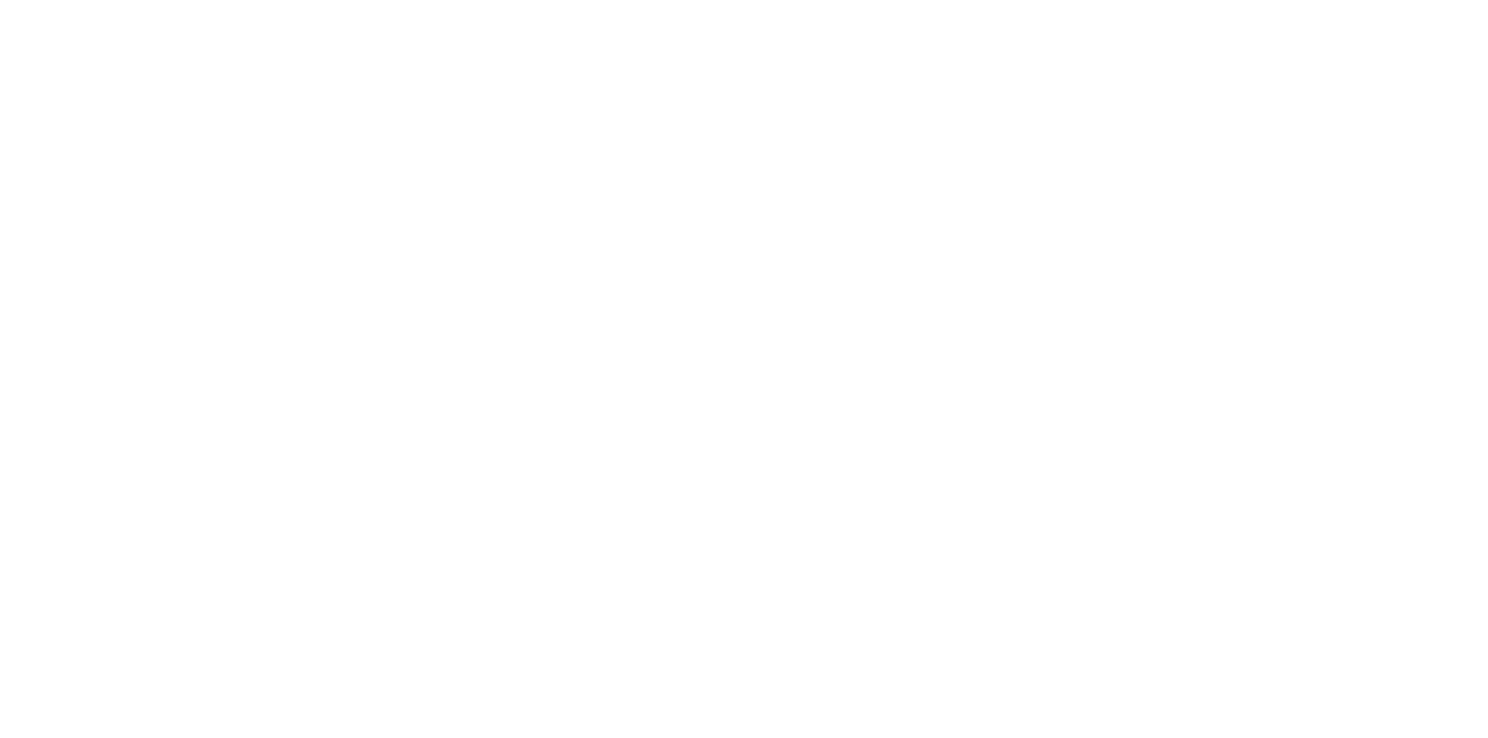 scroll, scrollTop: 0, scrollLeft: 0, axis: both 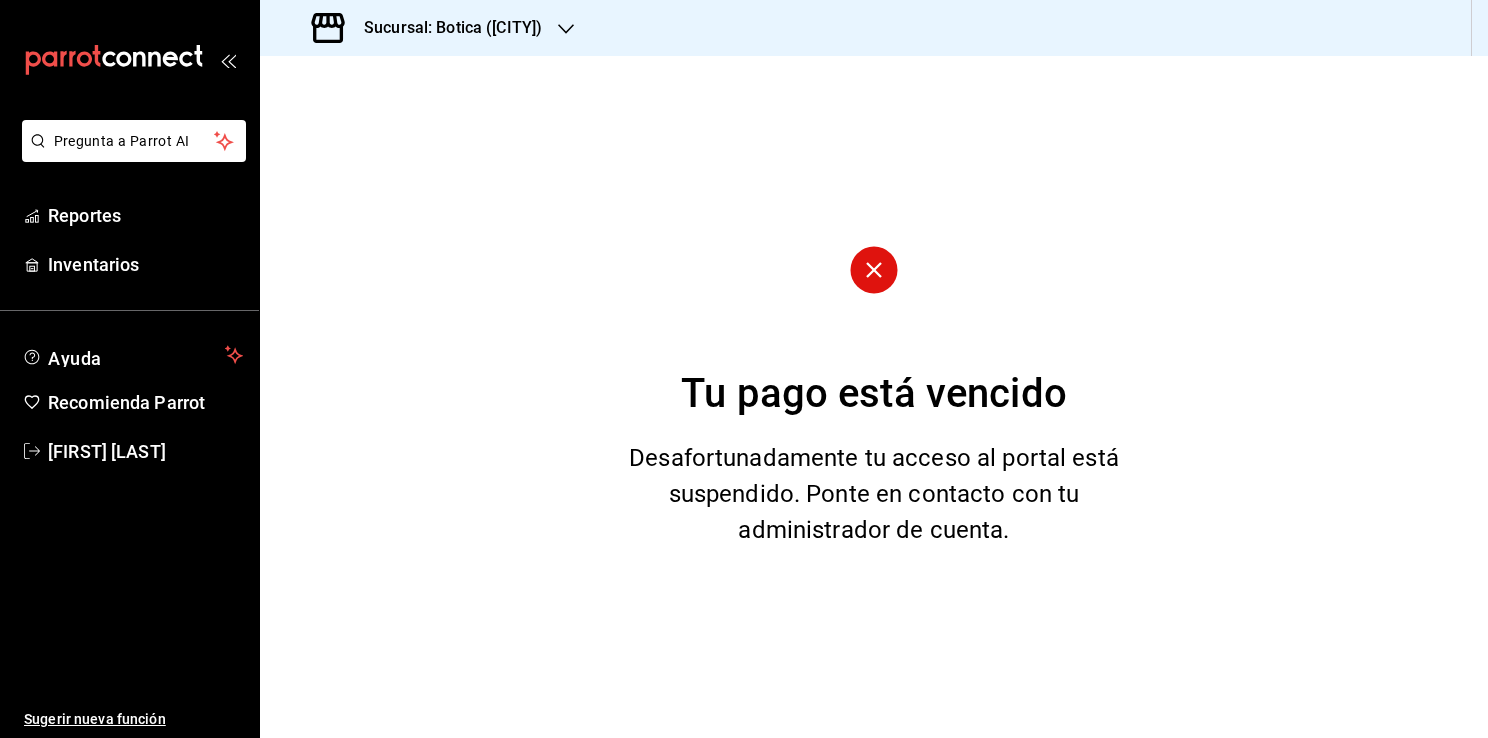click on "Sucursal: Botica ([CITY])" at bounding box center [445, 28] 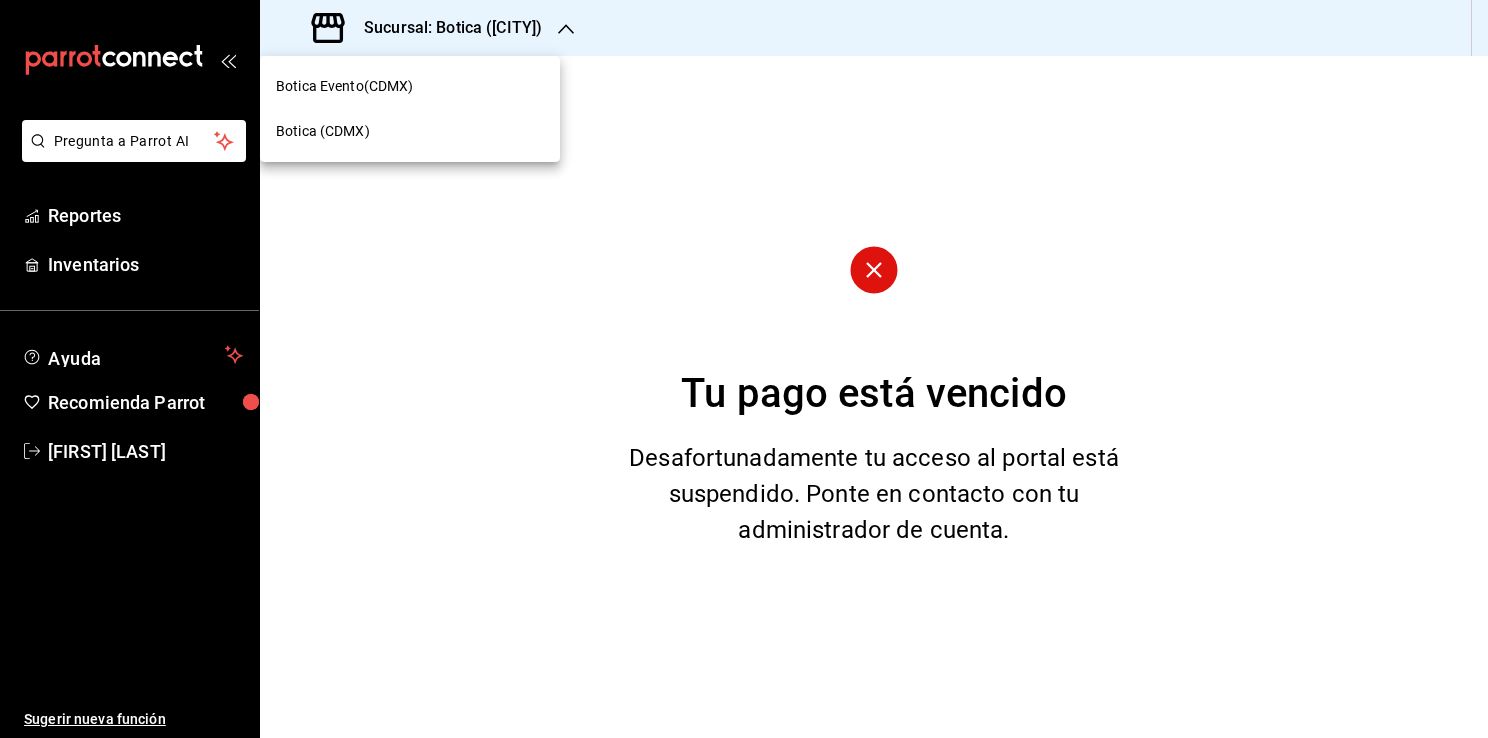 click on "Botica (CDMX)" at bounding box center [323, 131] 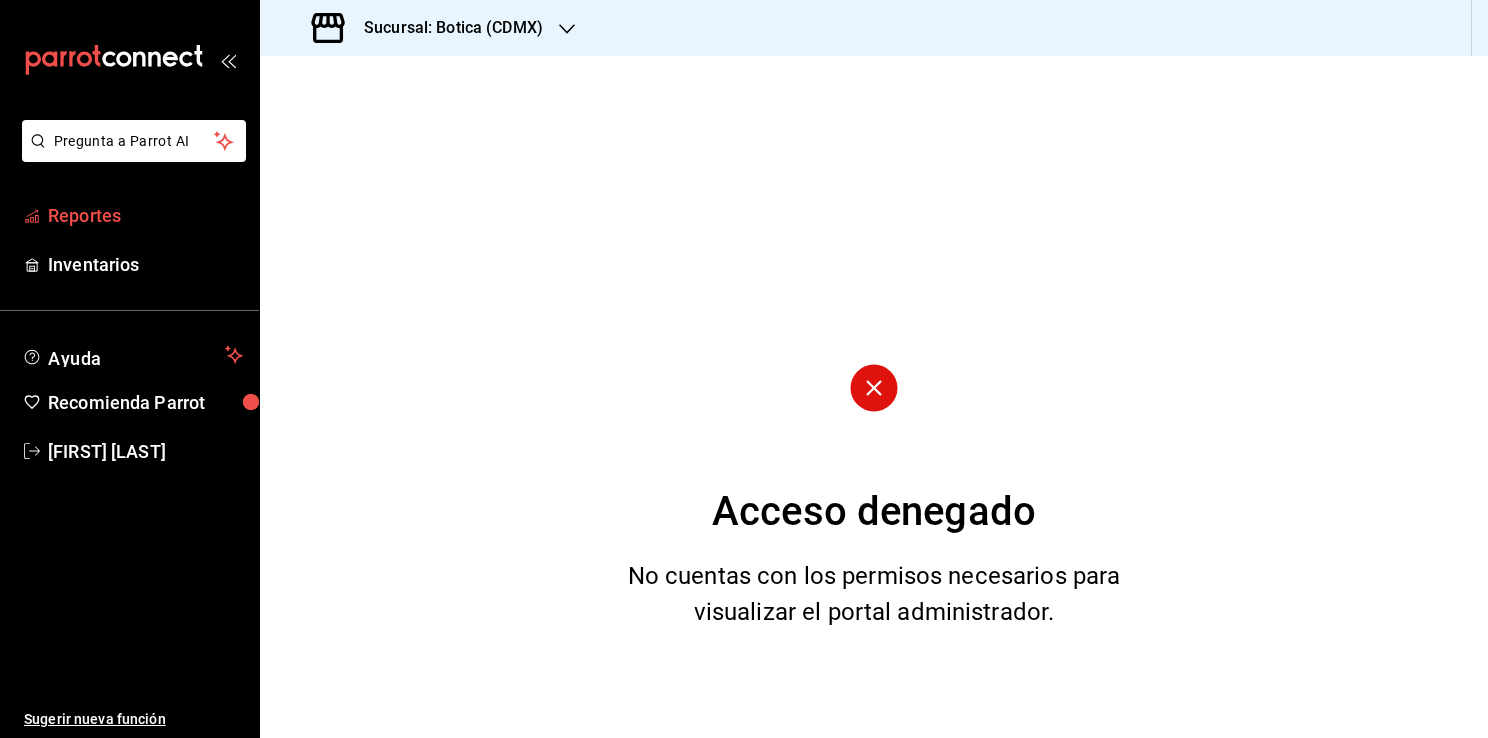 click on "Reportes" at bounding box center [145, 215] 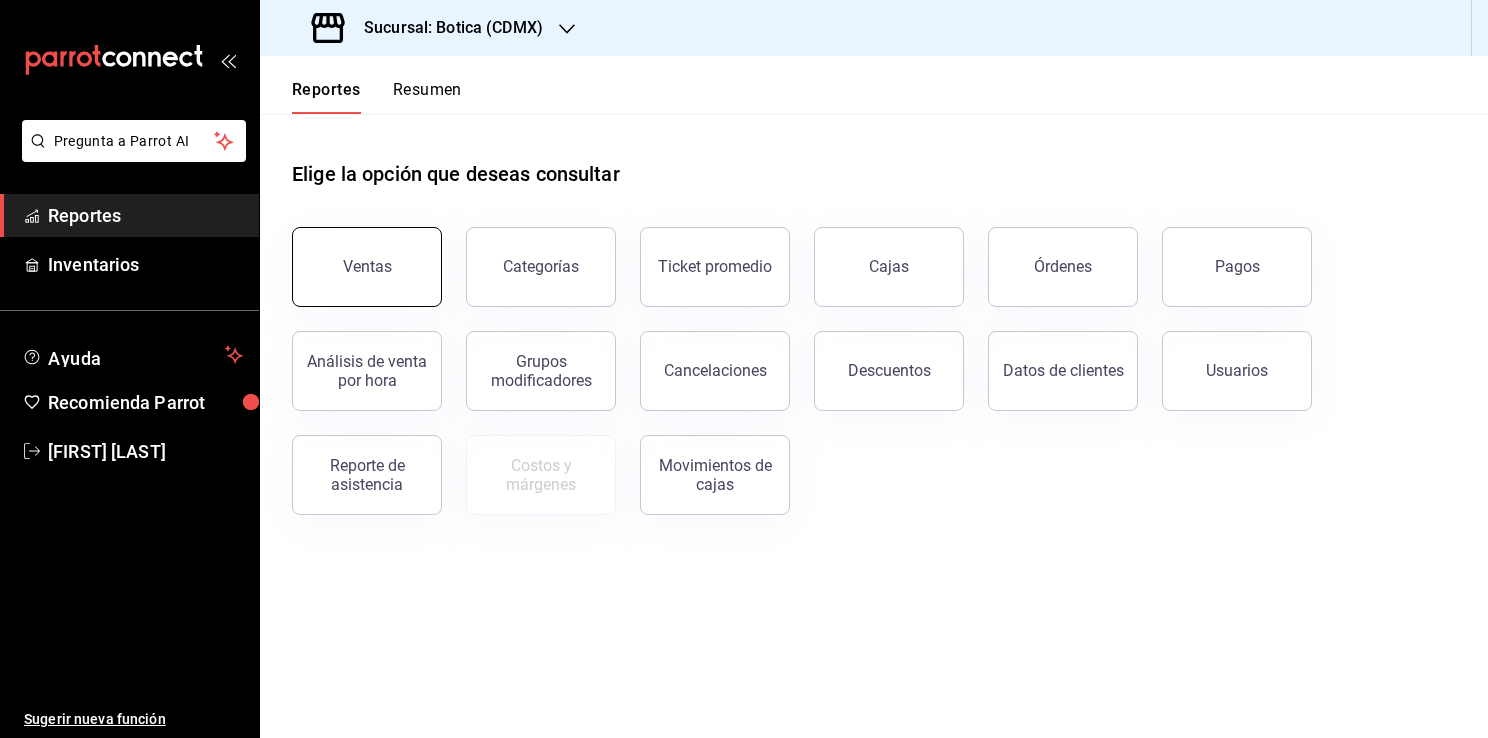 click on "Ventas" at bounding box center (367, 267) 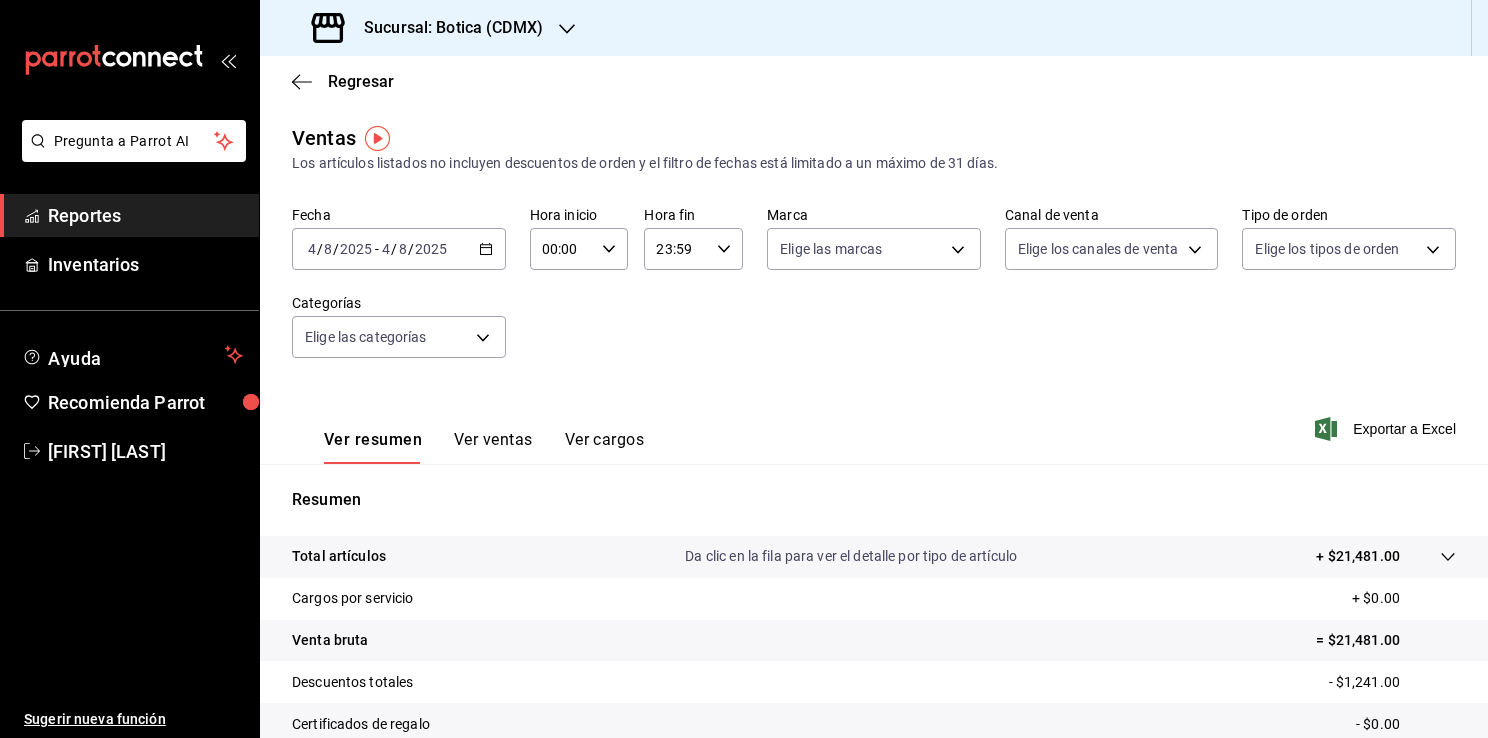 click on "2025-08-04 4 / 8 / 2025 - 2025-08-04 4 / 8 / 2025" at bounding box center [399, 249] 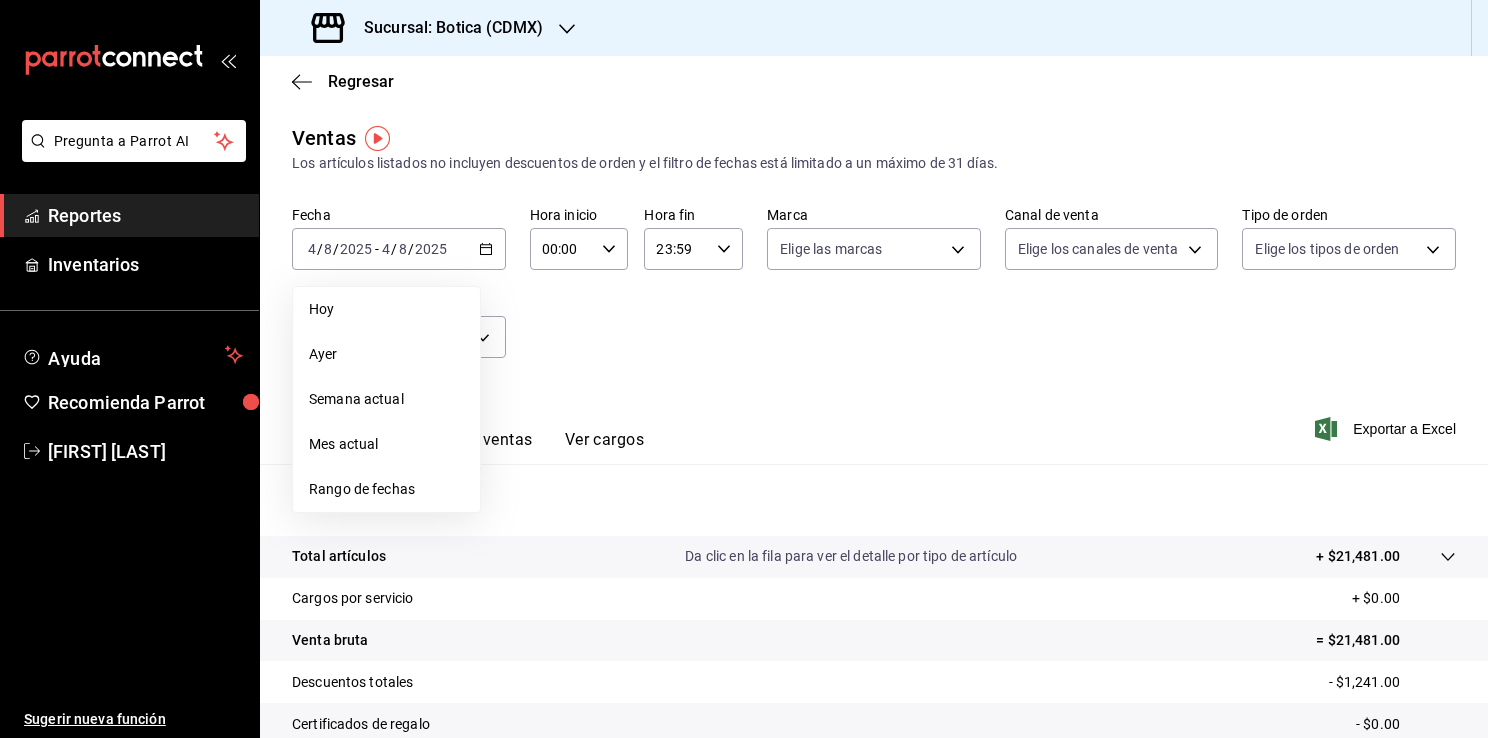 click on "Rango de fechas" at bounding box center (386, 489) 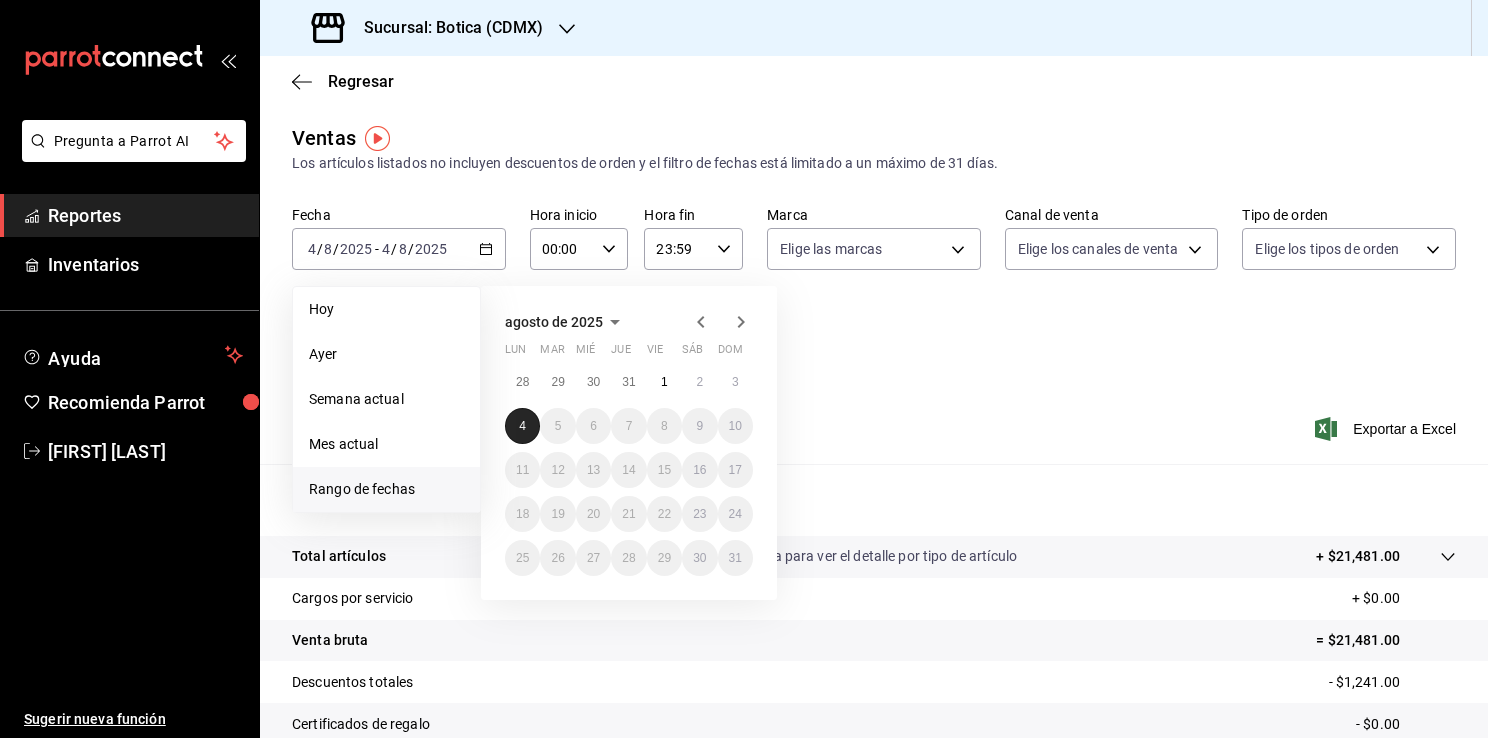 click on "4" at bounding box center [522, 426] 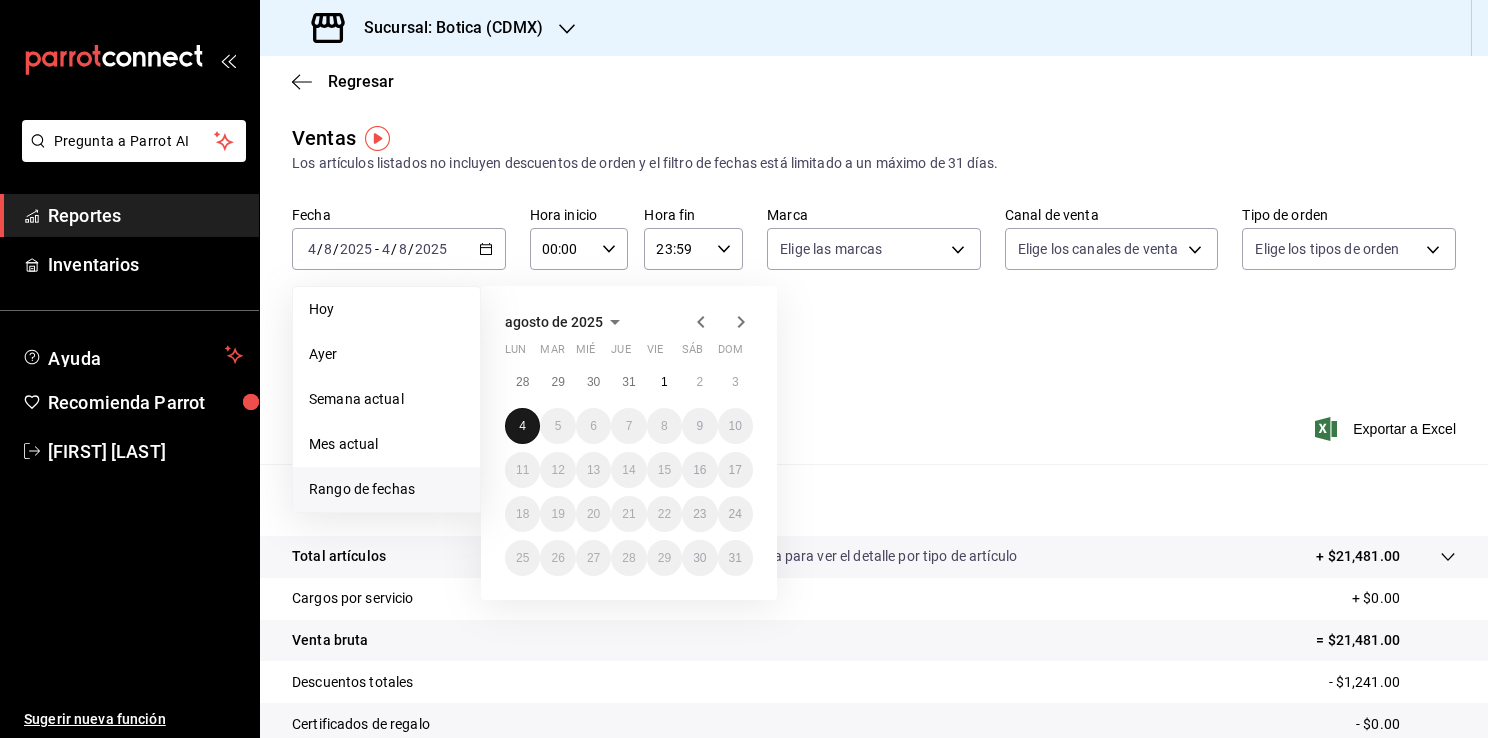 click on "4" at bounding box center (522, 426) 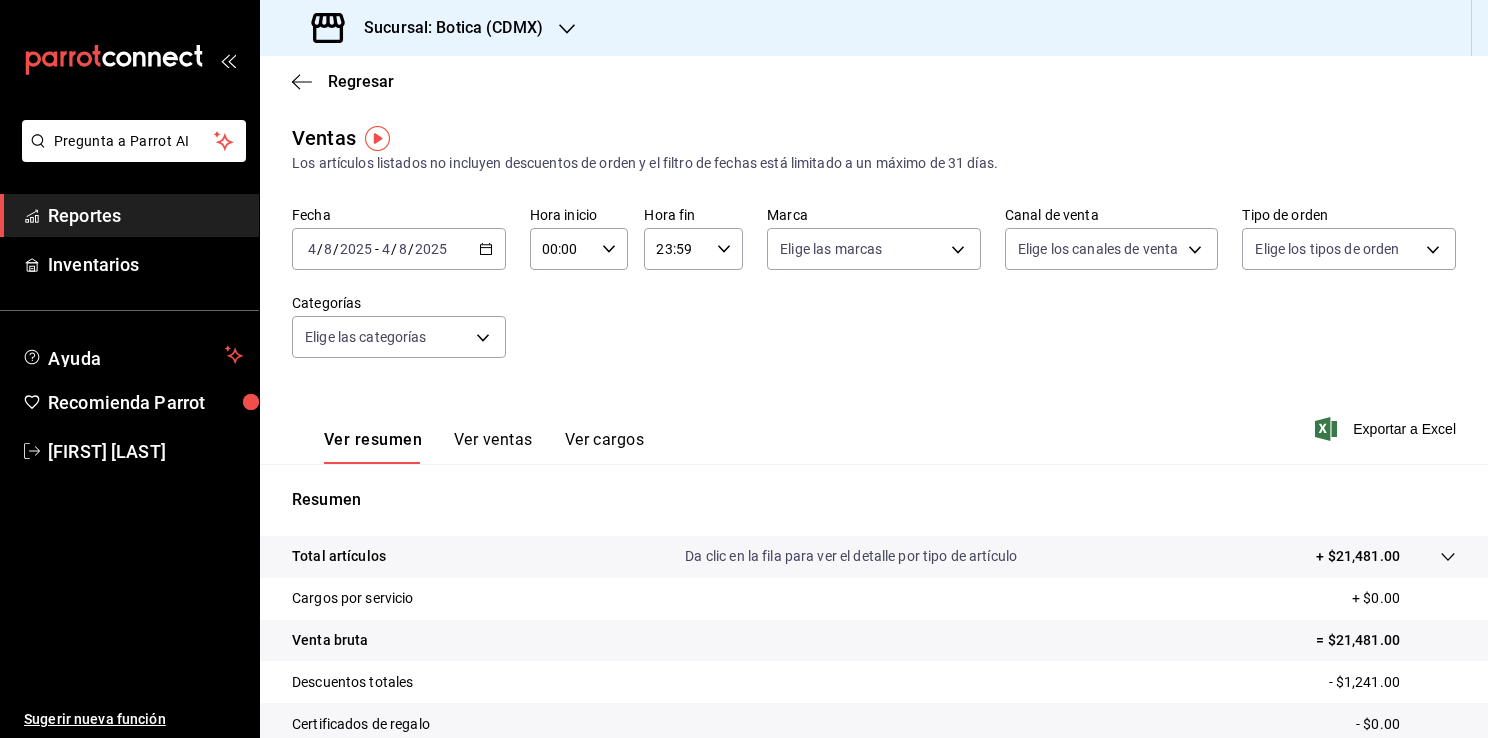 click on "00:00 Hora inicio" at bounding box center (579, 249) 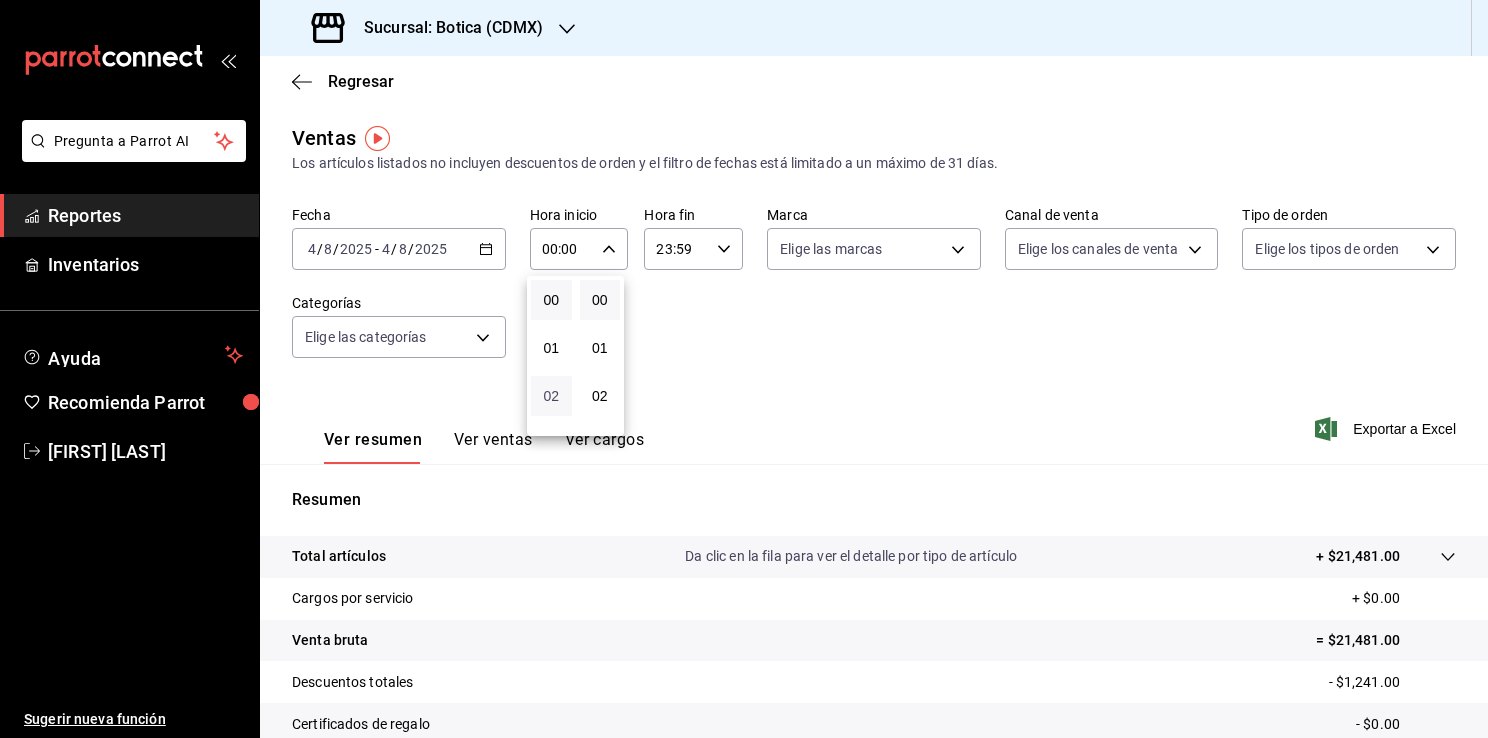 click on "02" at bounding box center (551, 396) 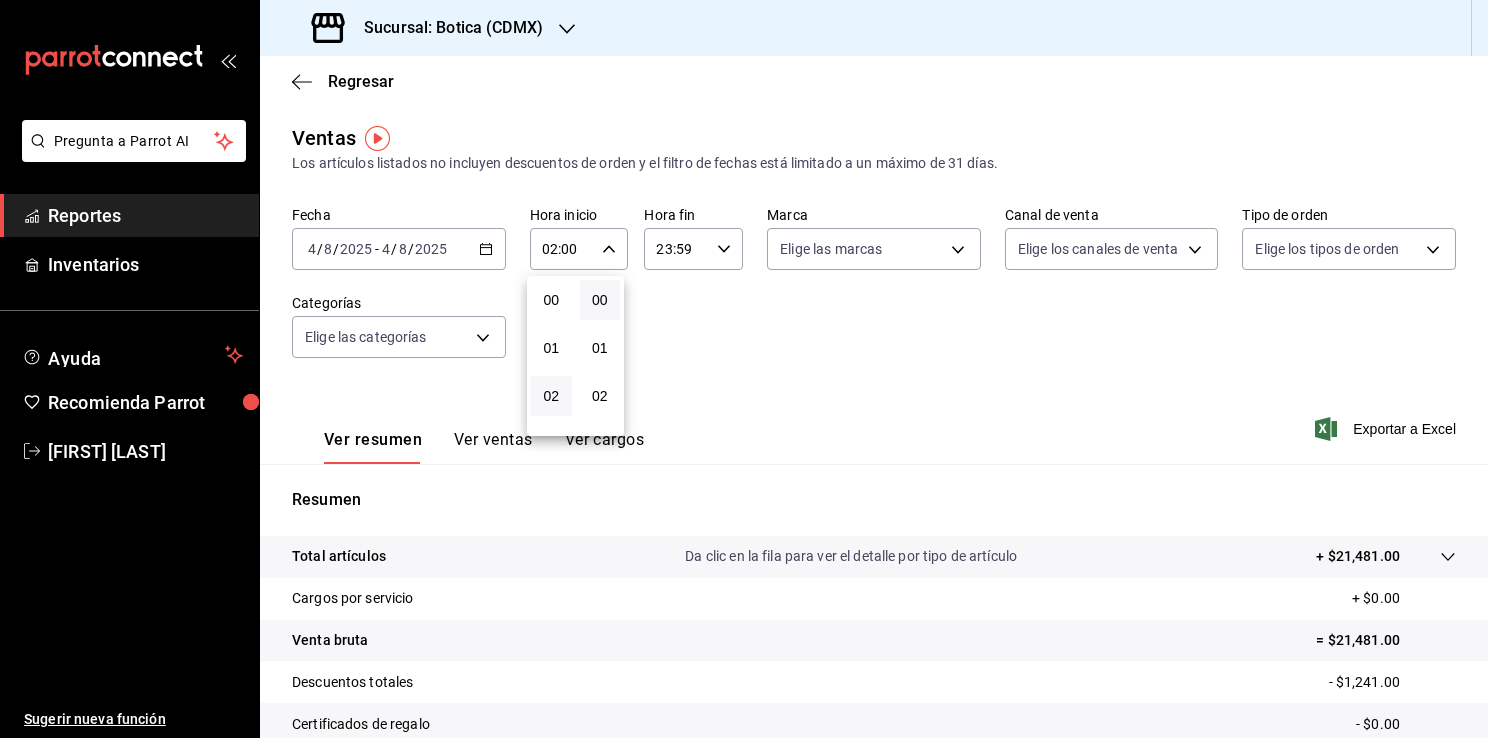 drag, startPoint x: 1484, startPoint y: 287, endPoint x: 1470, endPoint y: 585, distance: 298.32867 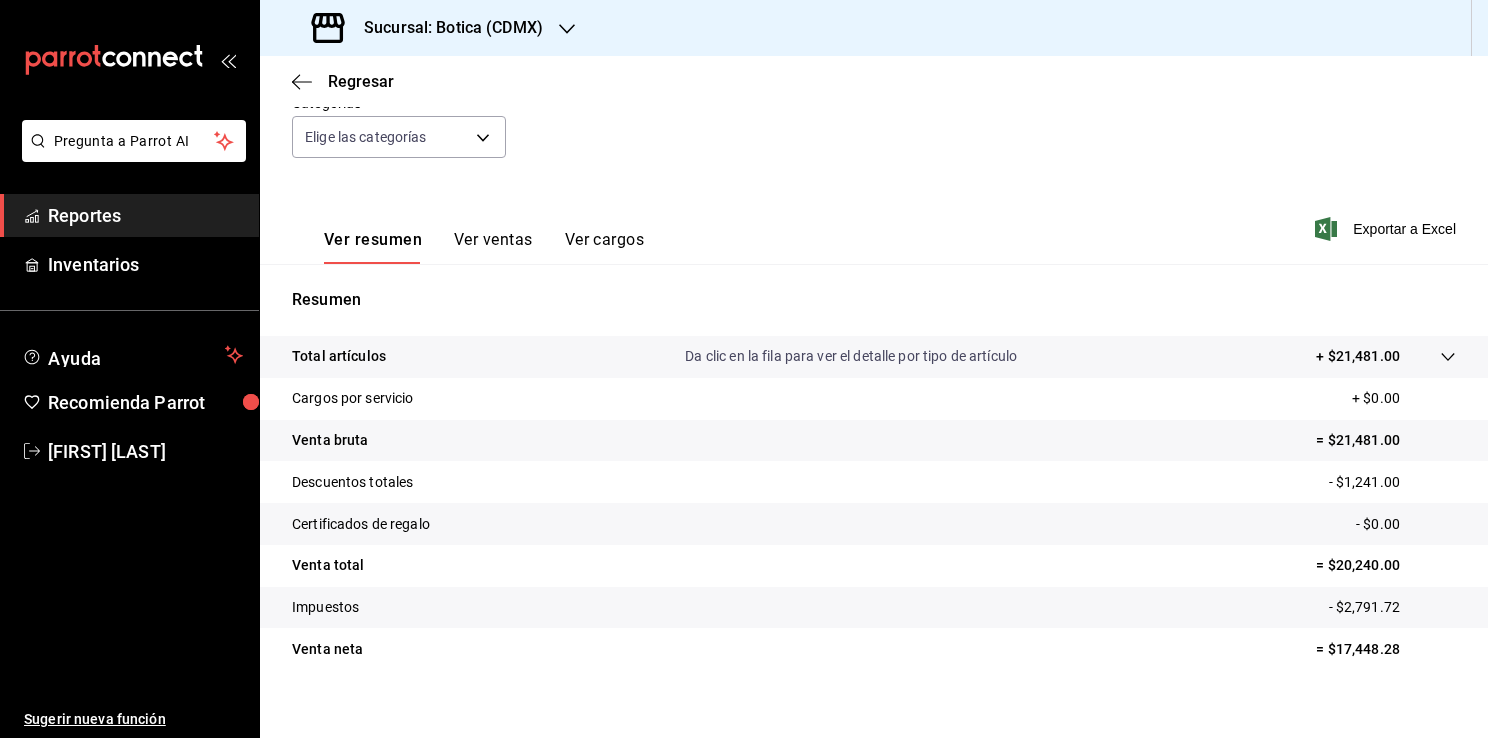 scroll, scrollTop: 220, scrollLeft: 0, axis: vertical 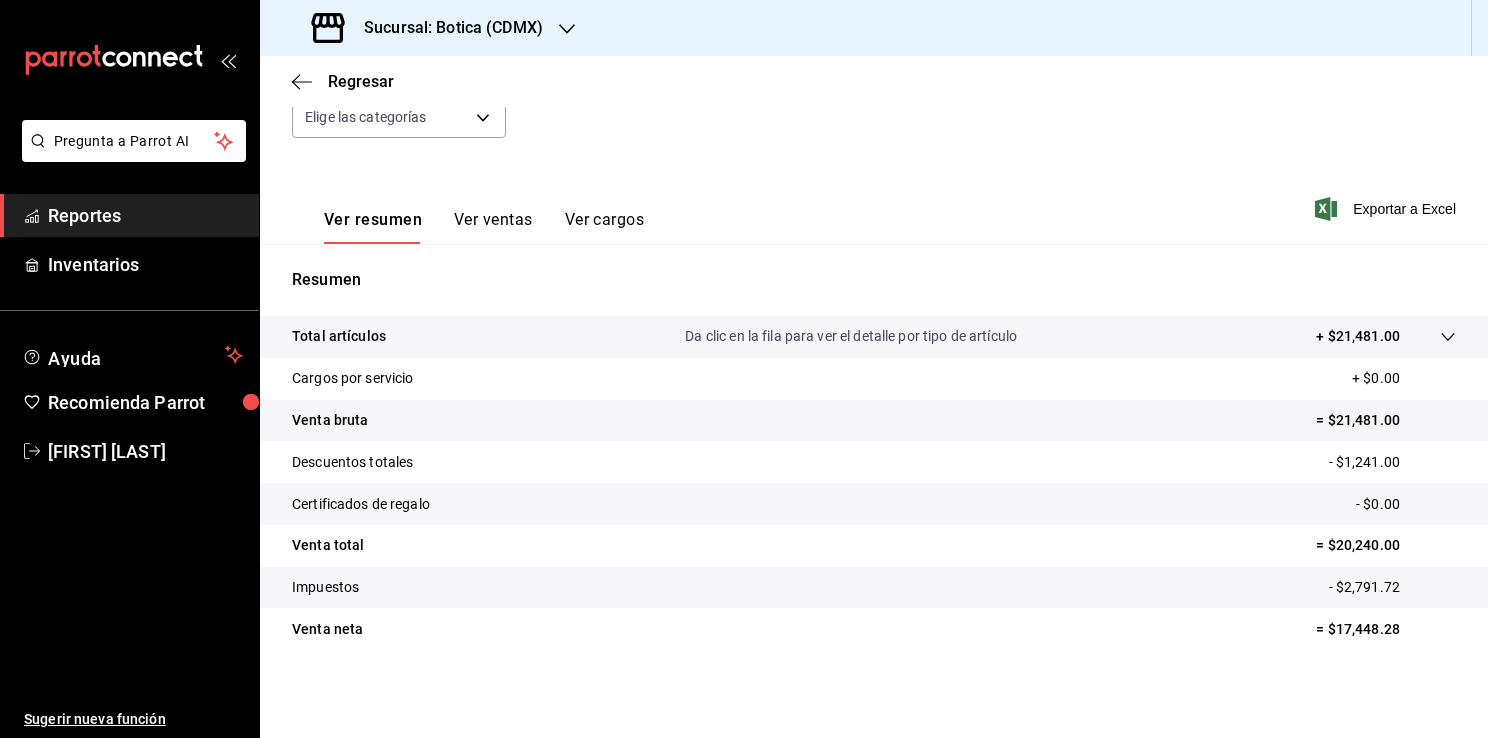 click on "Reportes" at bounding box center (145, 215) 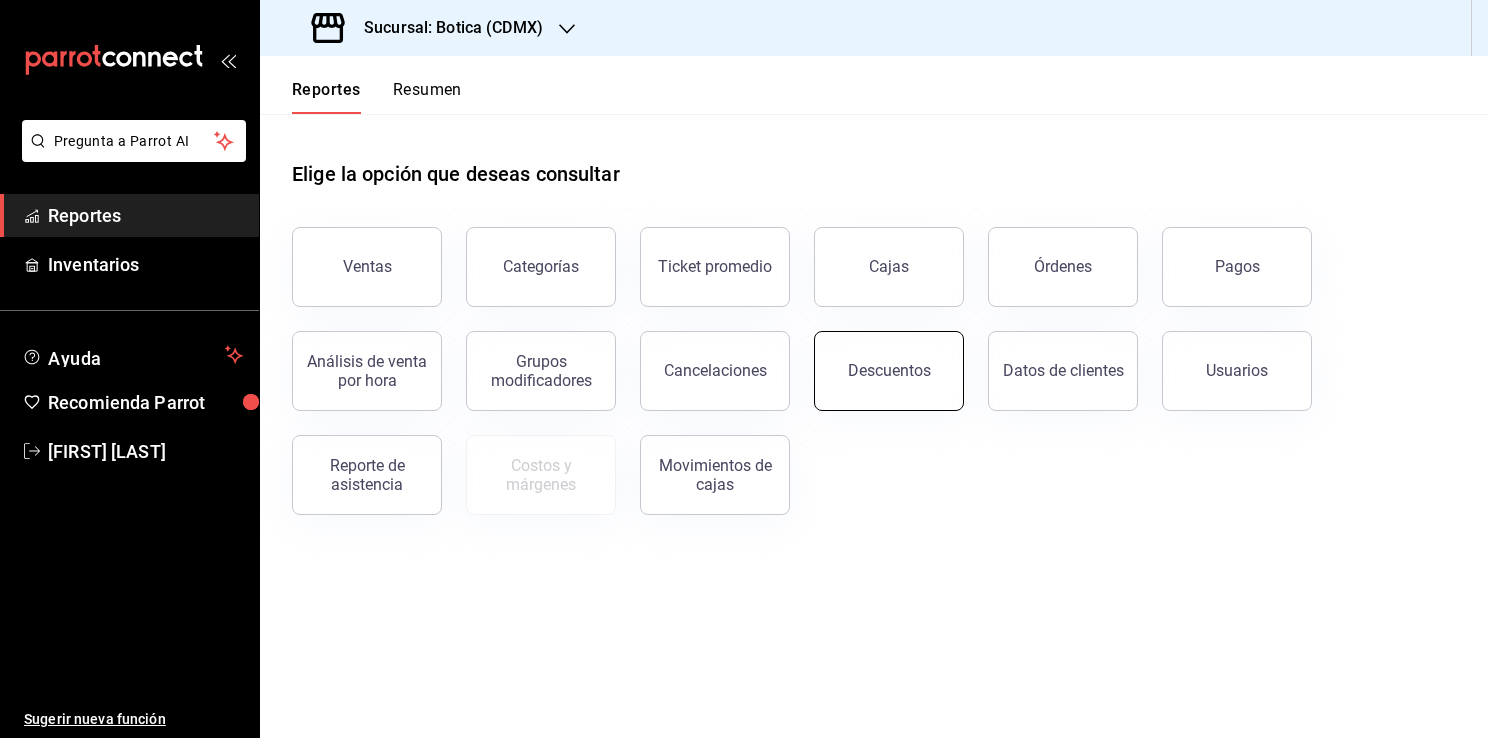 click on "Descuentos" at bounding box center (889, 371) 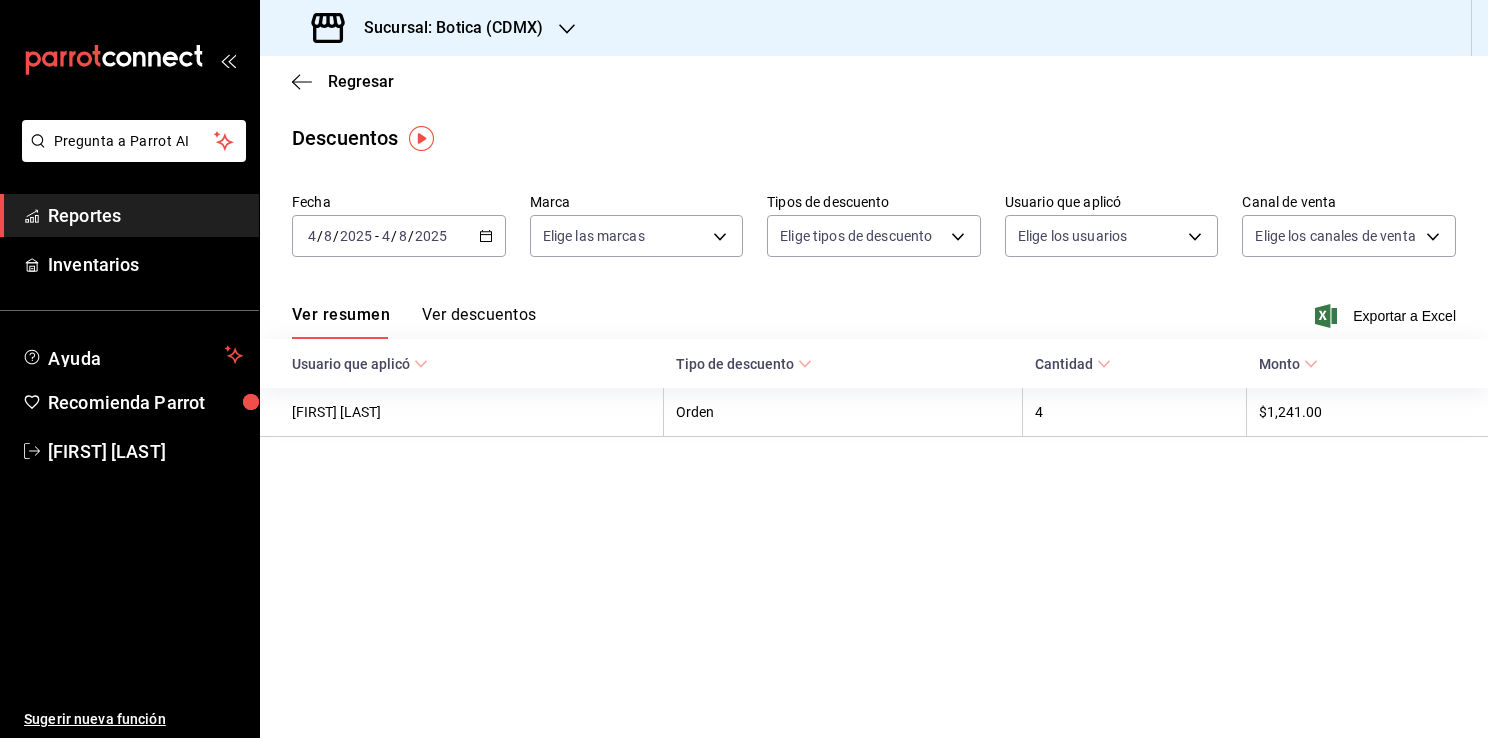 click 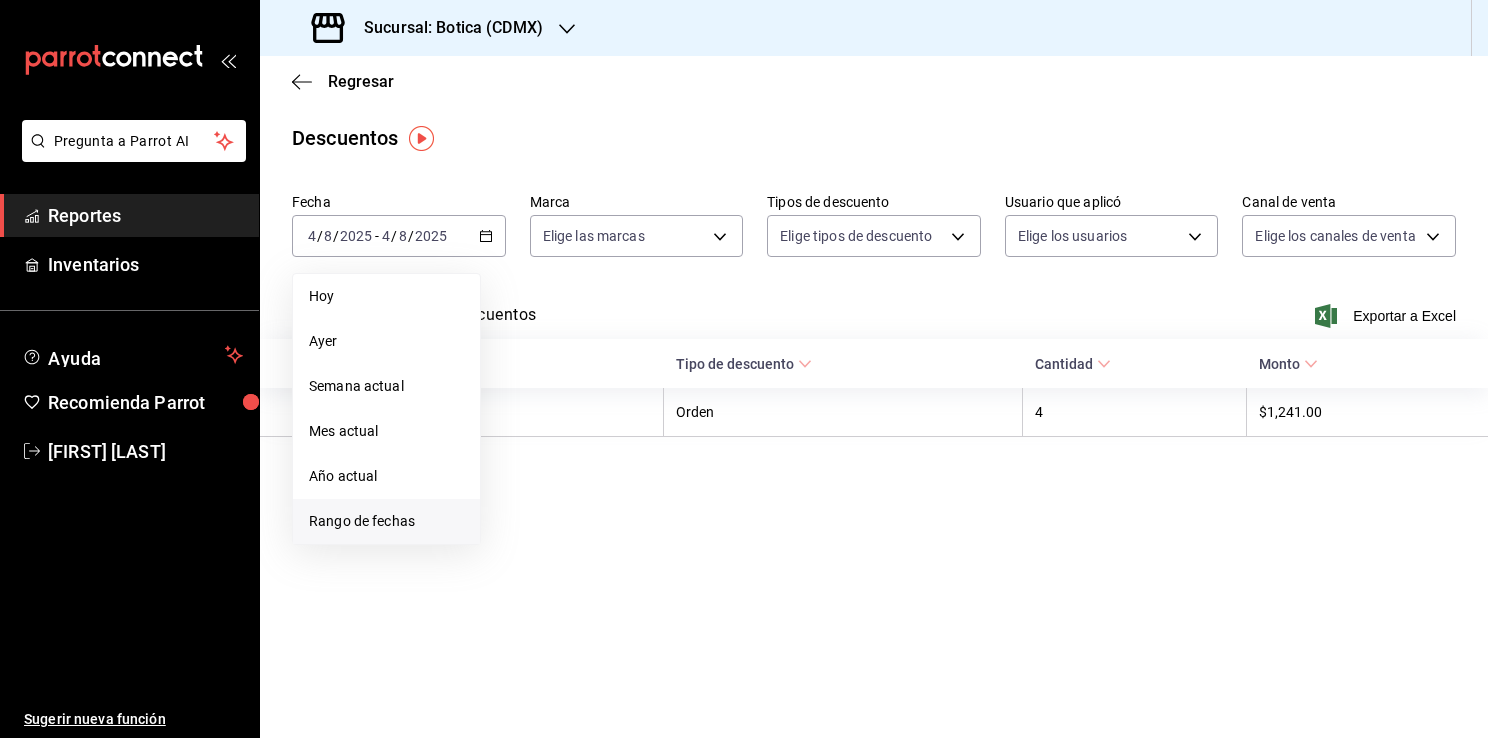 click on "Rango de fechas" at bounding box center [386, 521] 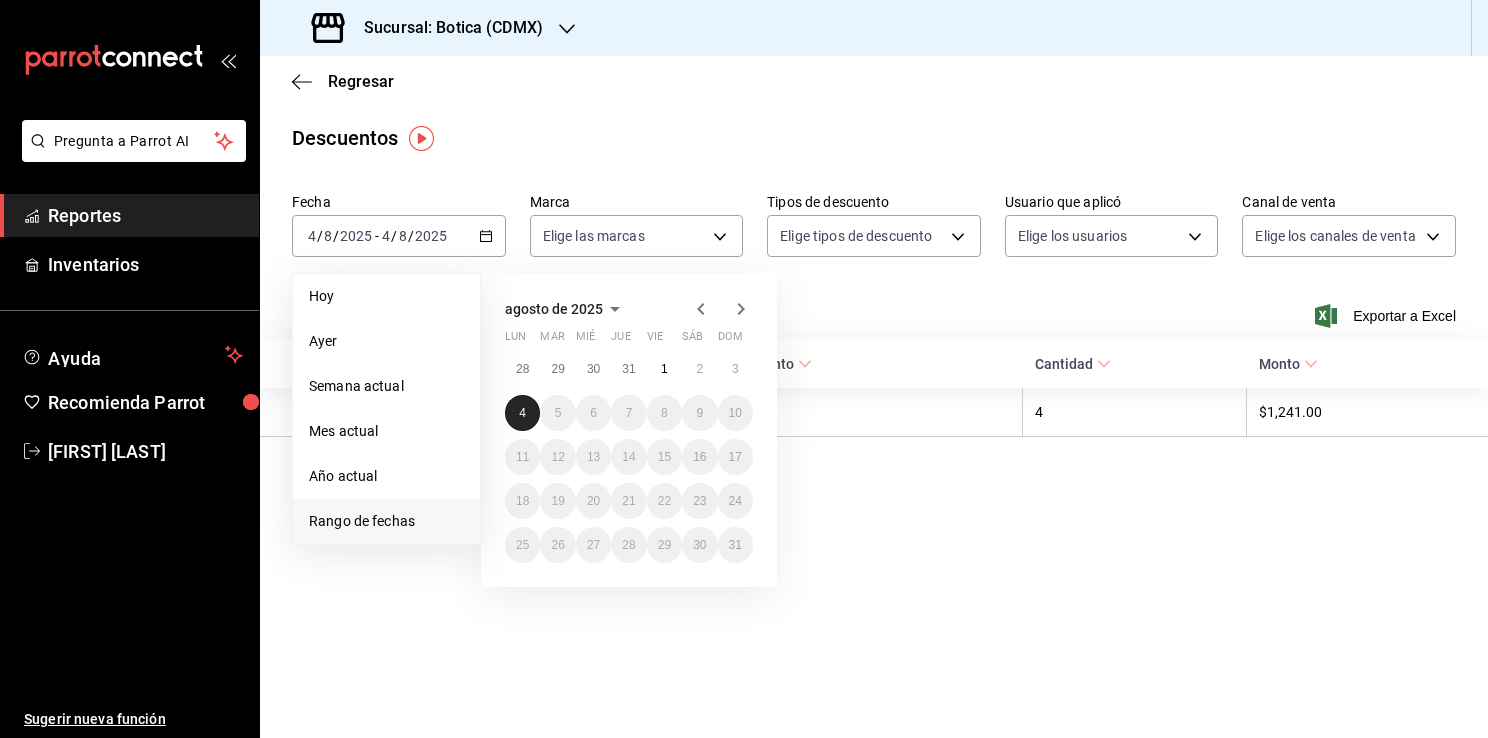 click on "4" at bounding box center [522, 413] 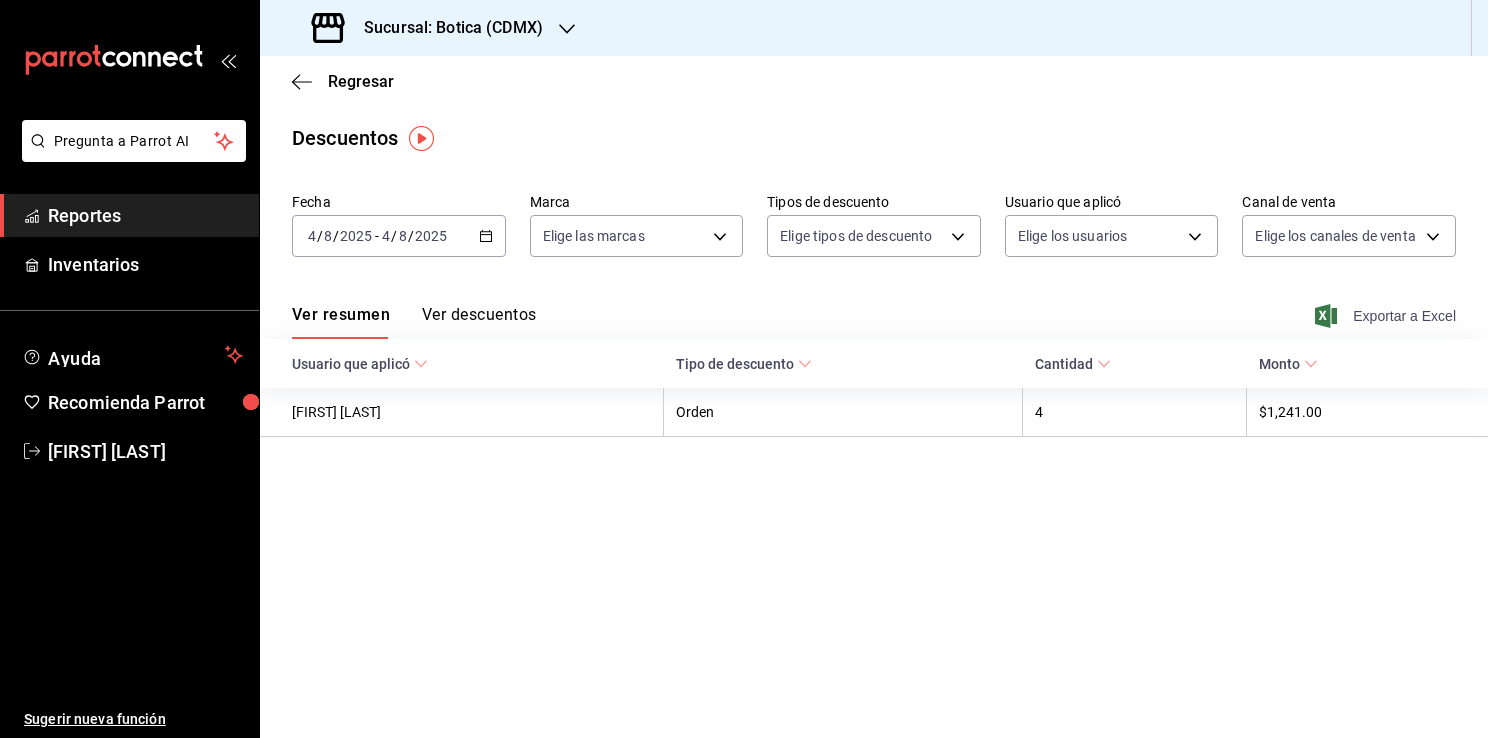 click on "Exportar a Excel" at bounding box center [1387, 316] 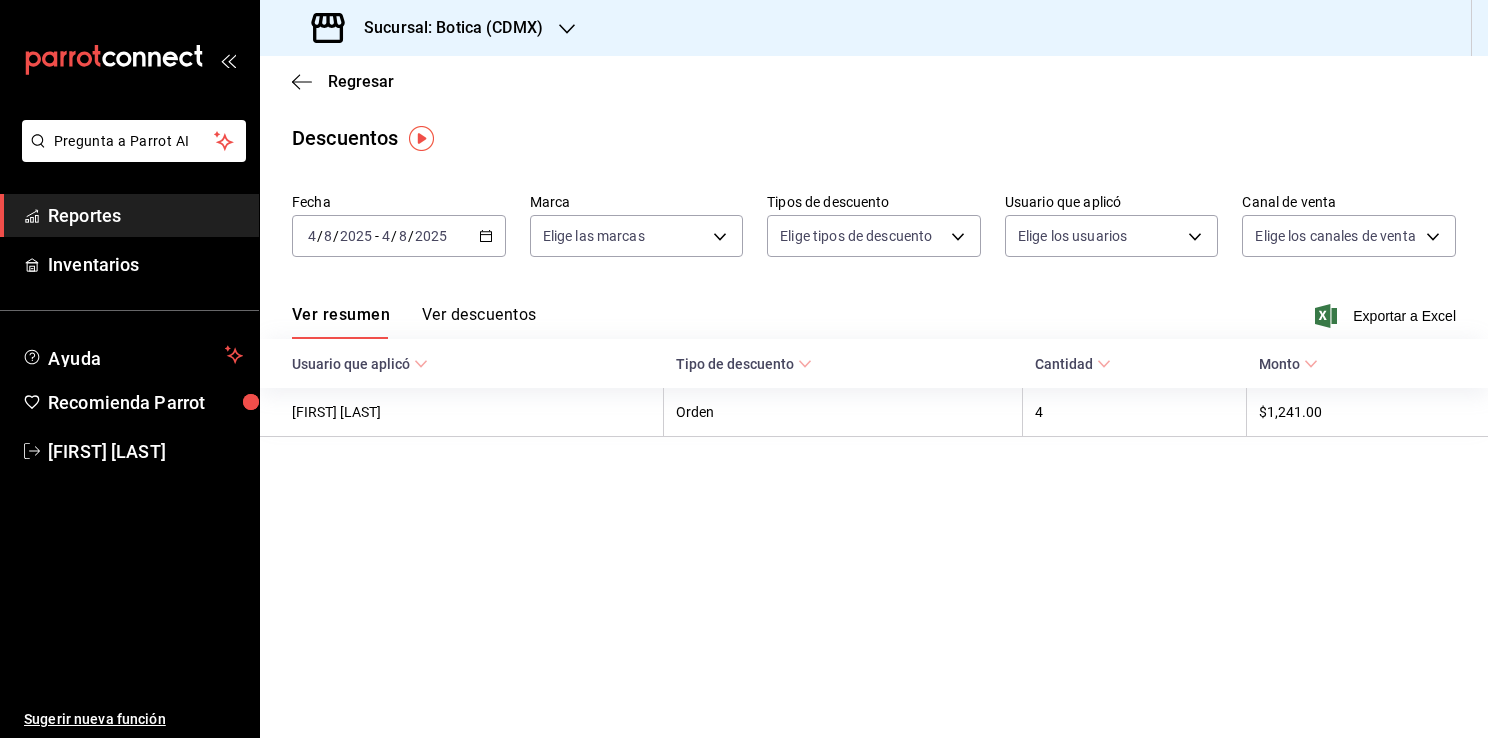 click on "Reportes" at bounding box center (145, 215) 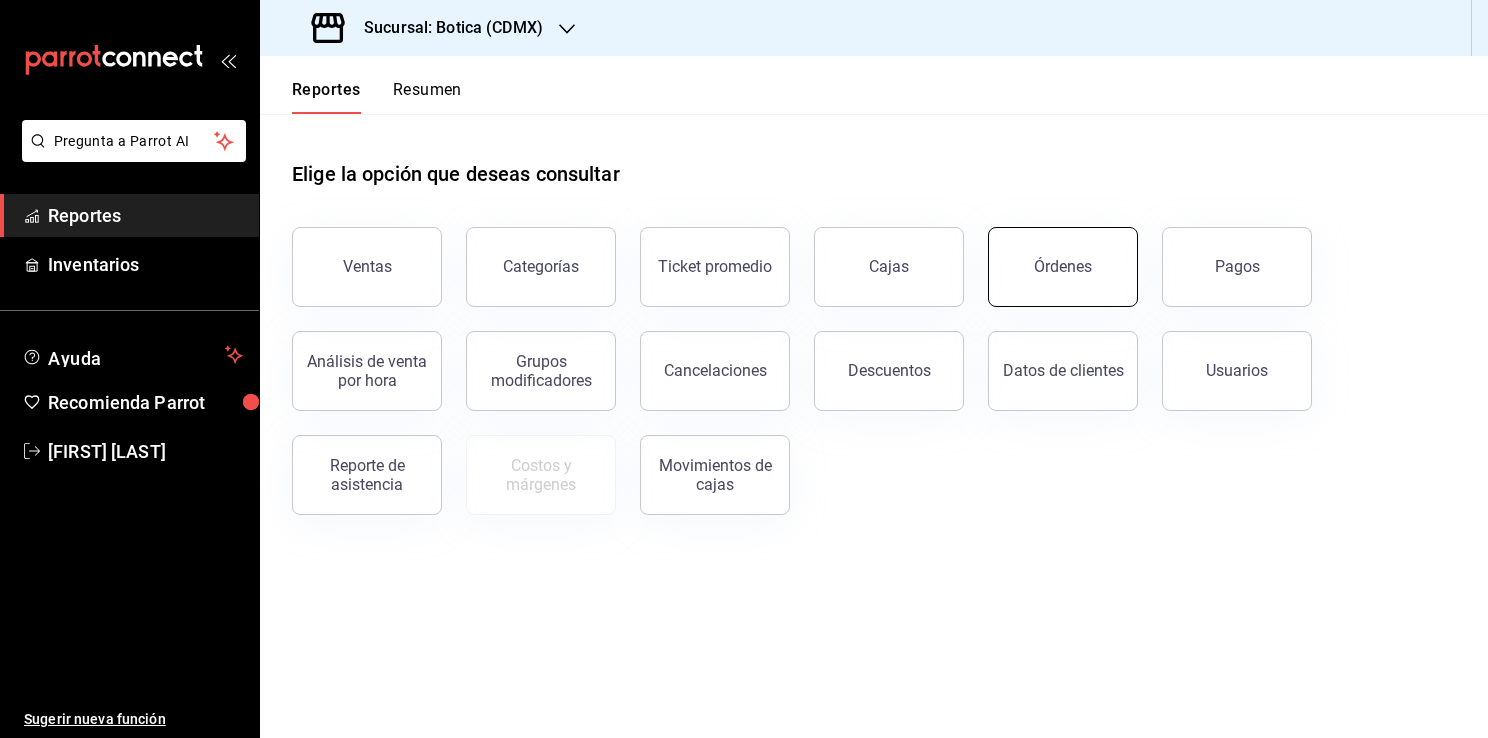 click on "Órdenes" at bounding box center [1063, 267] 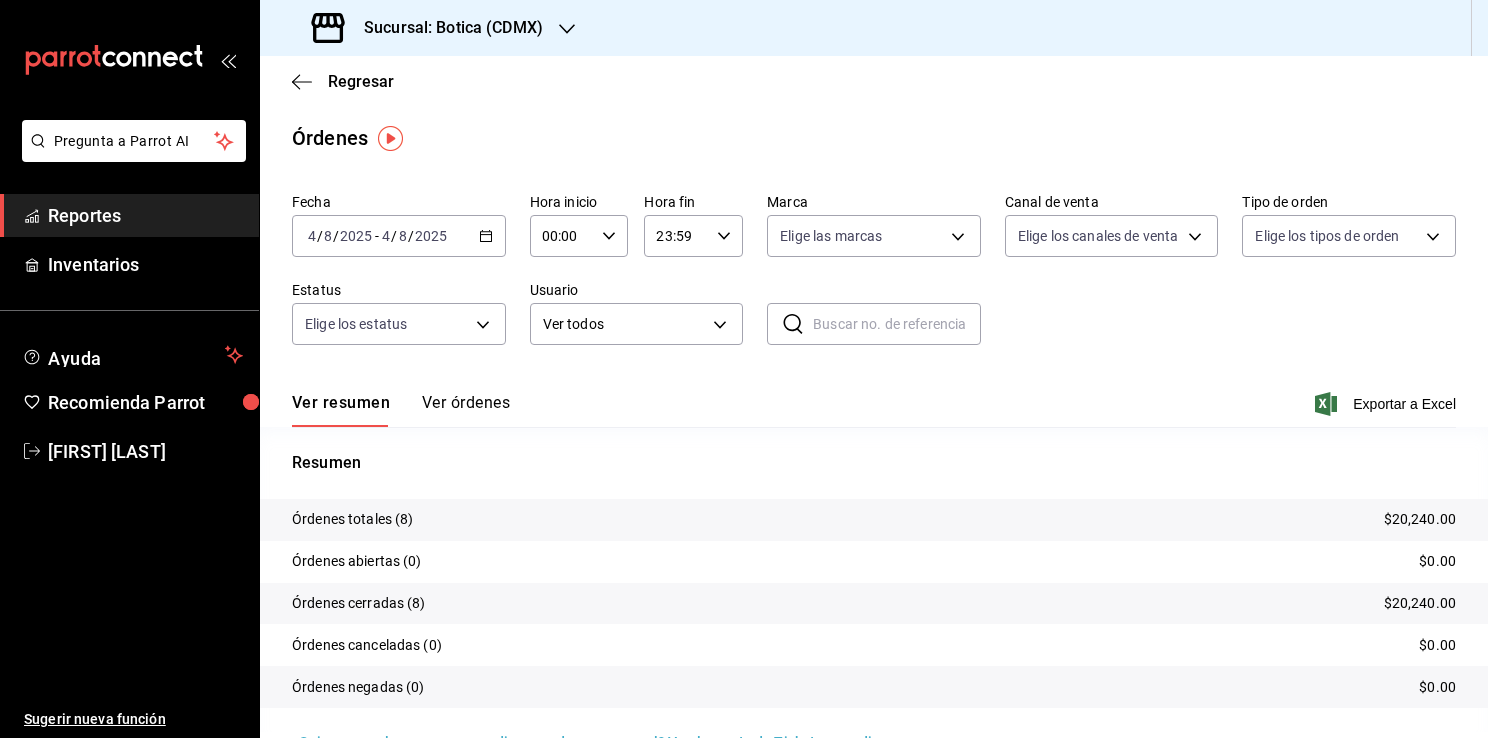click 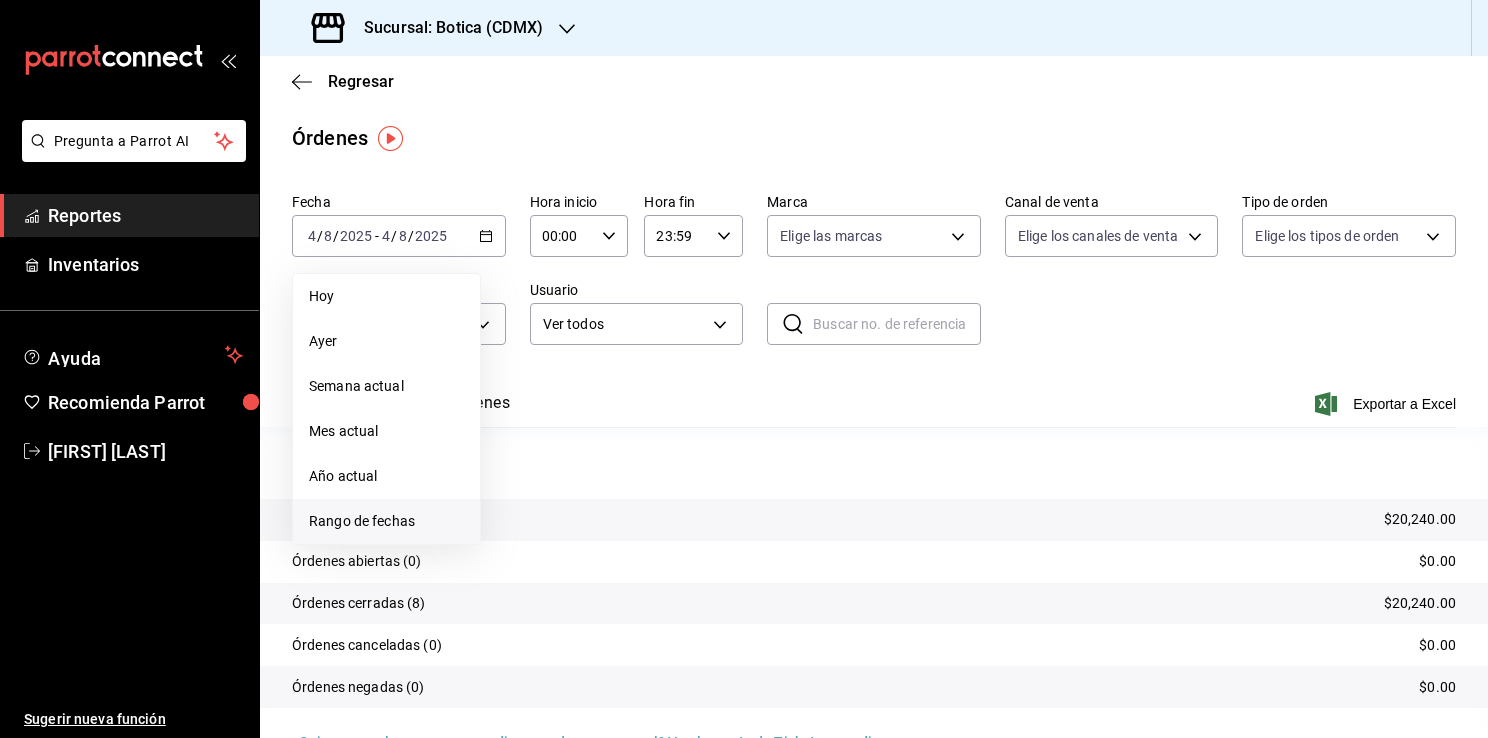 click on "Rango de fechas" at bounding box center (386, 521) 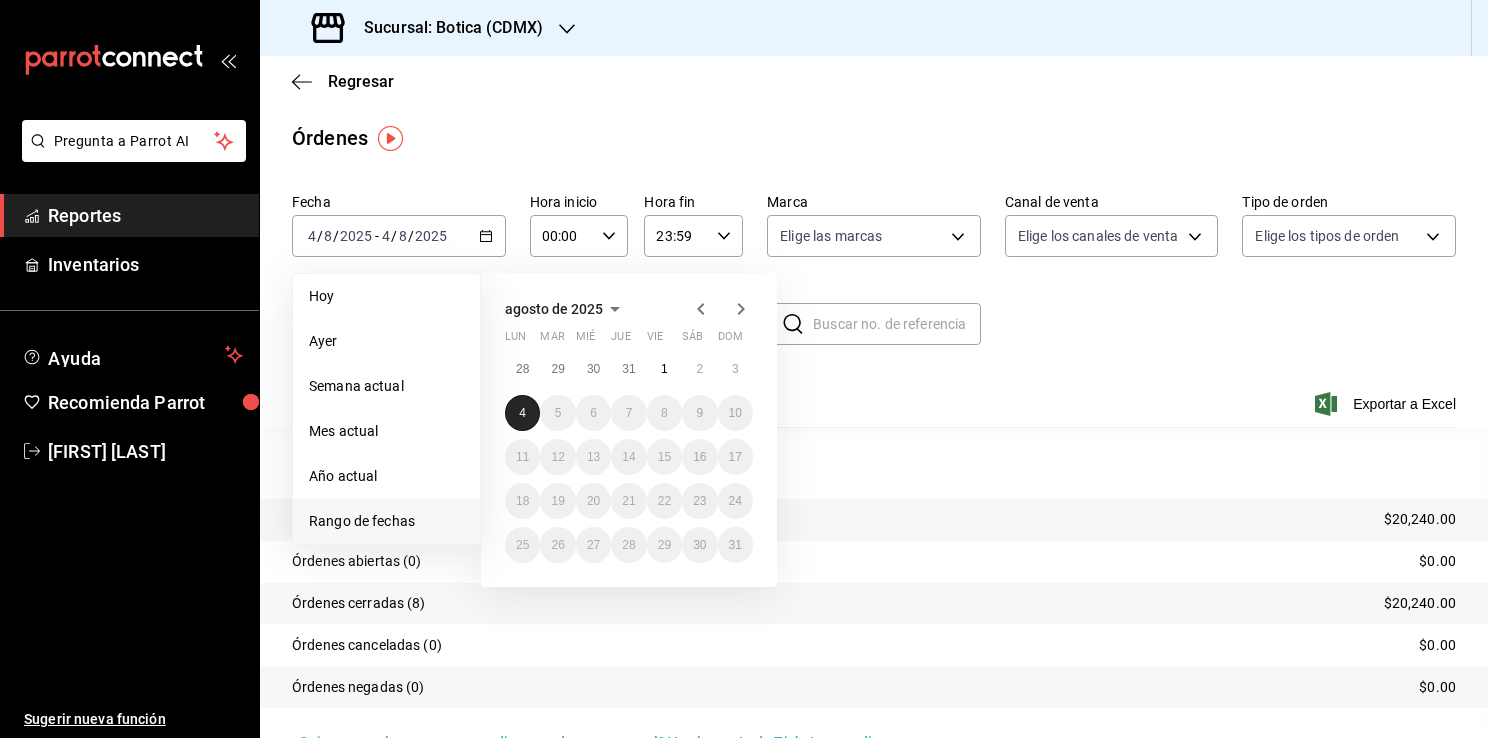 click on "4" at bounding box center (522, 413) 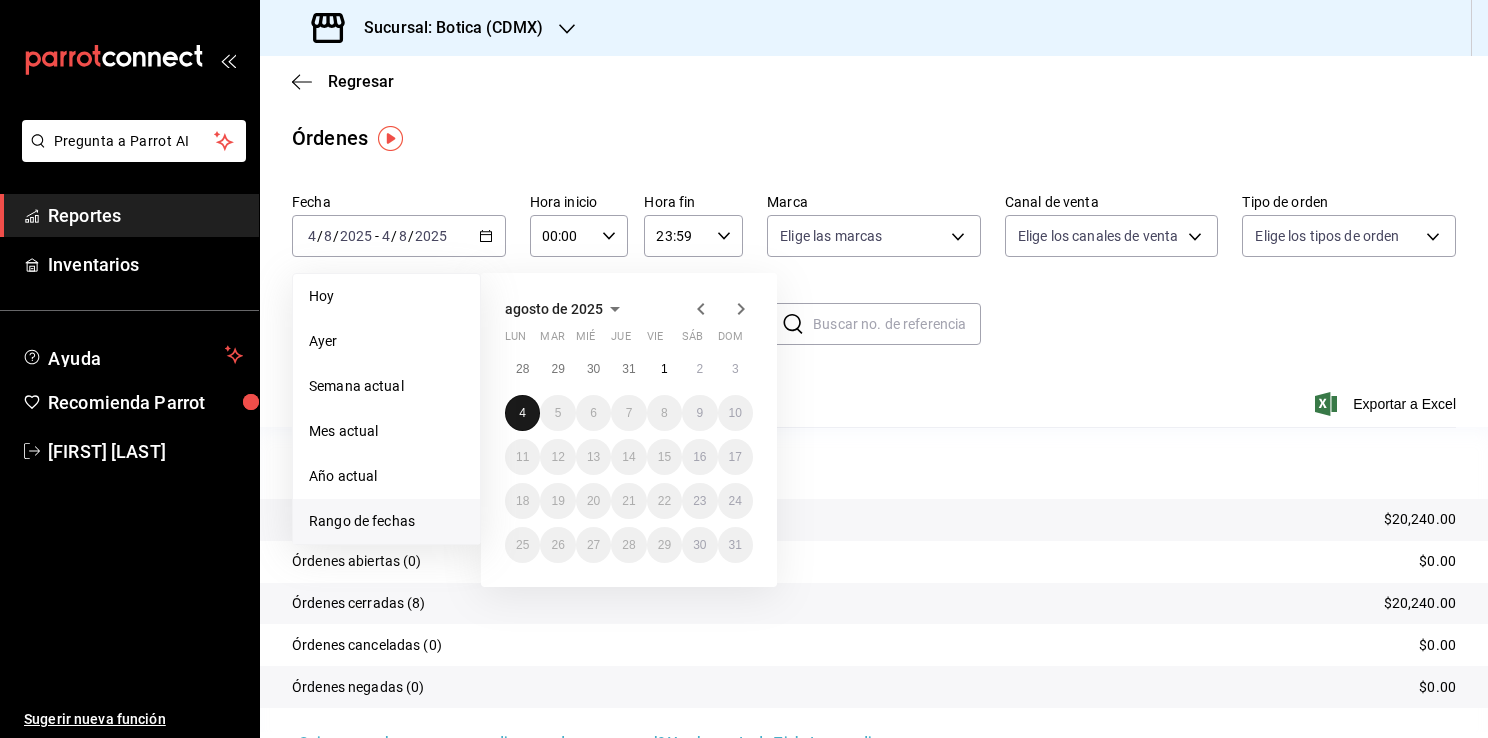click on "4" at bounding box center (522, 413) 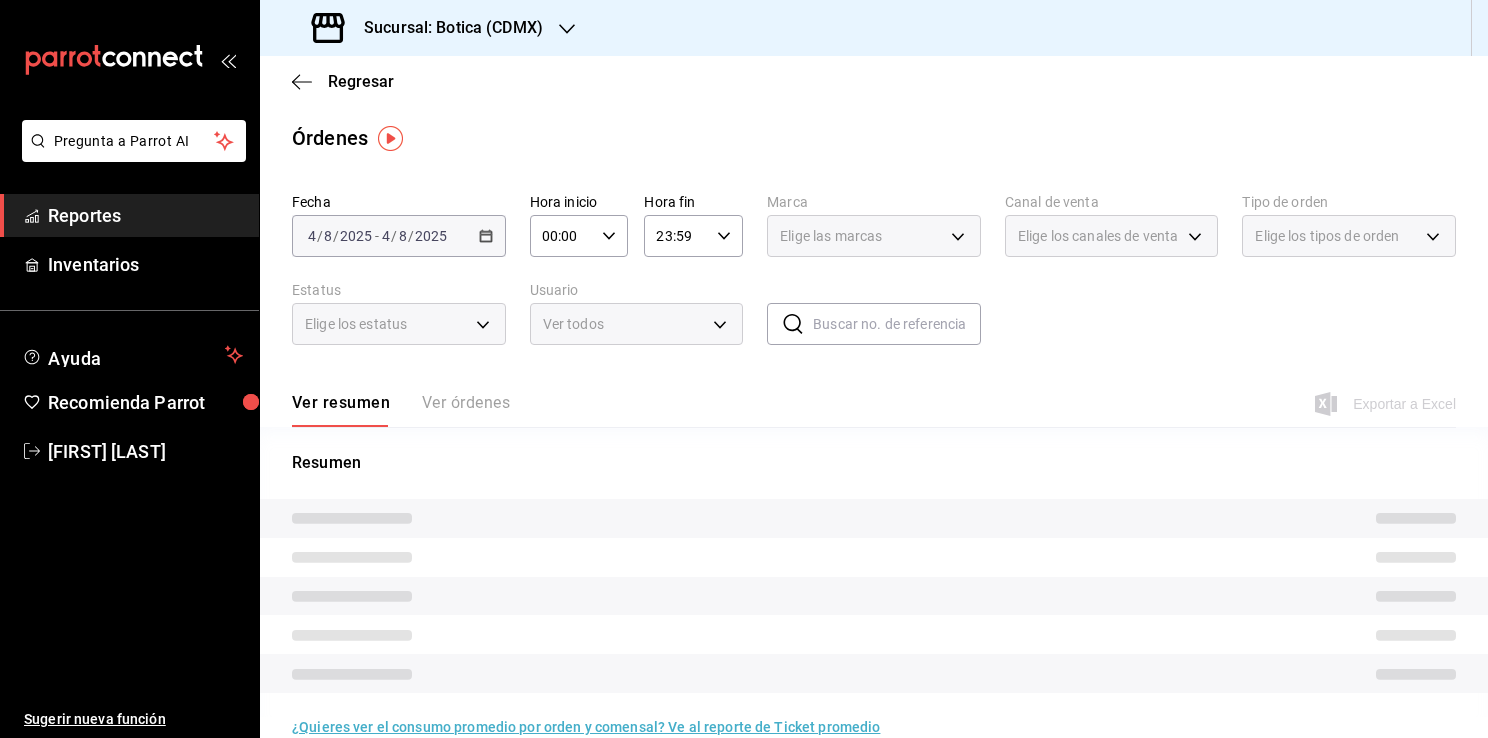 click on "Ver resumen Ver órdenes Exportar a Excel" at bounding box center [874, 398] 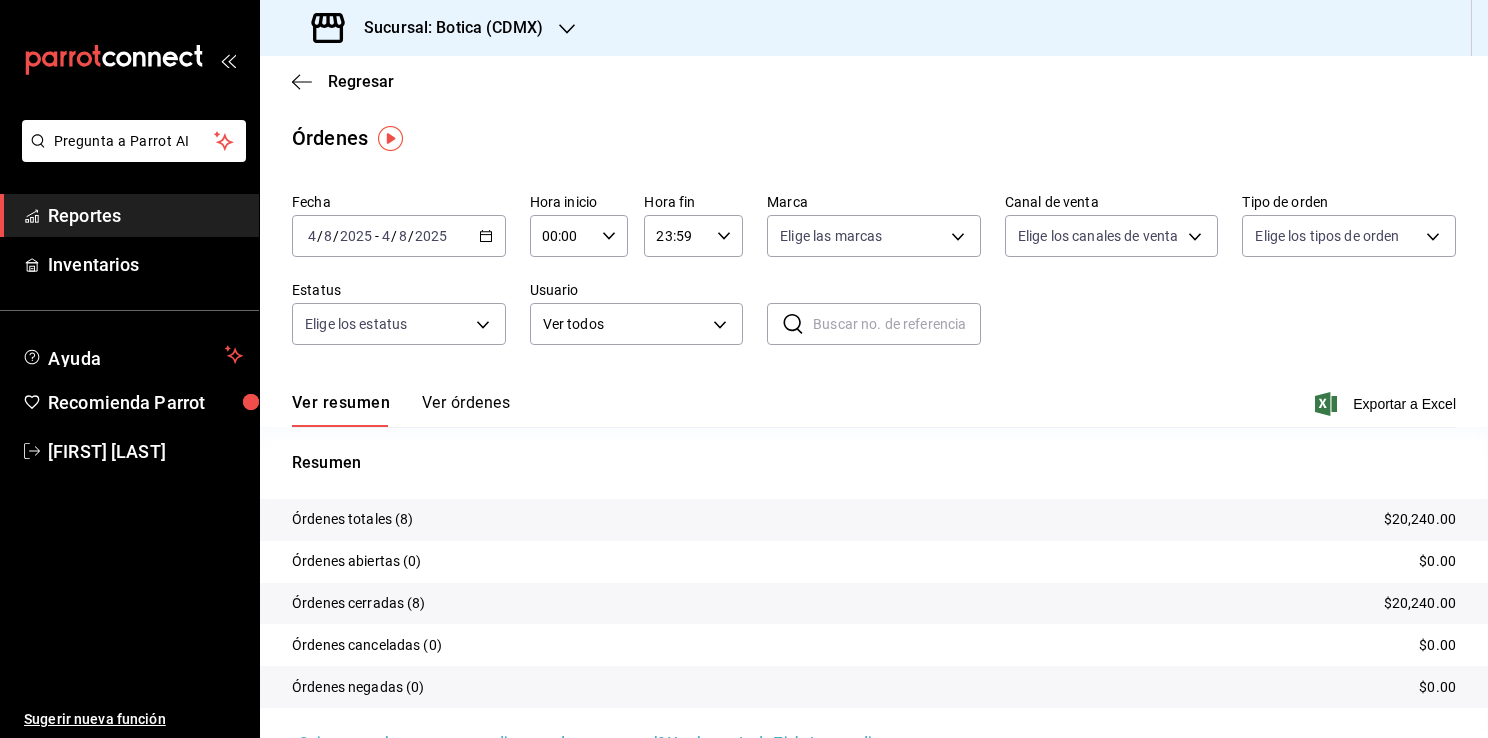 drag, startPoint x: 523, startPoint y: 417, endPoint x: 607, endPoint y: 227, distance: 207.74022 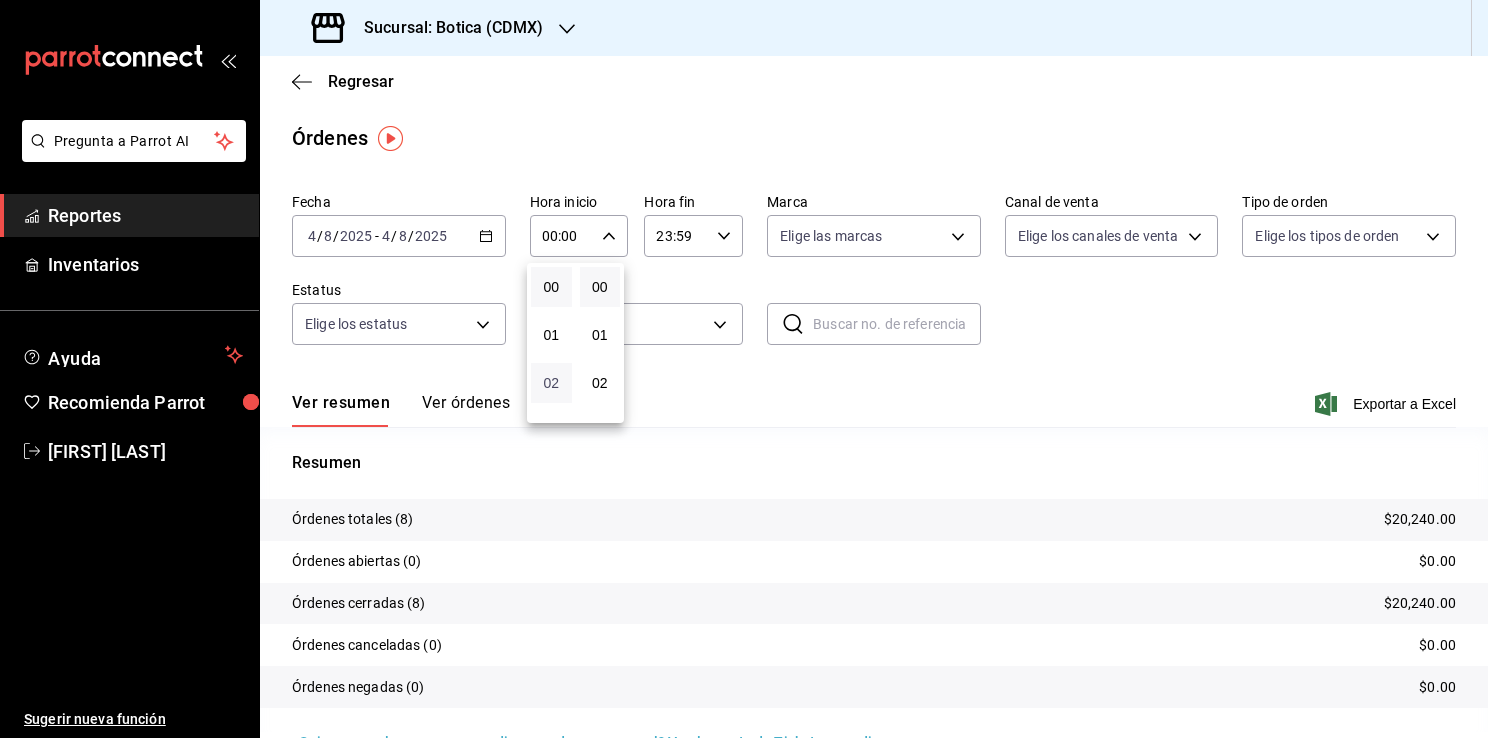 click on "02" at bounding box center (551, 383) 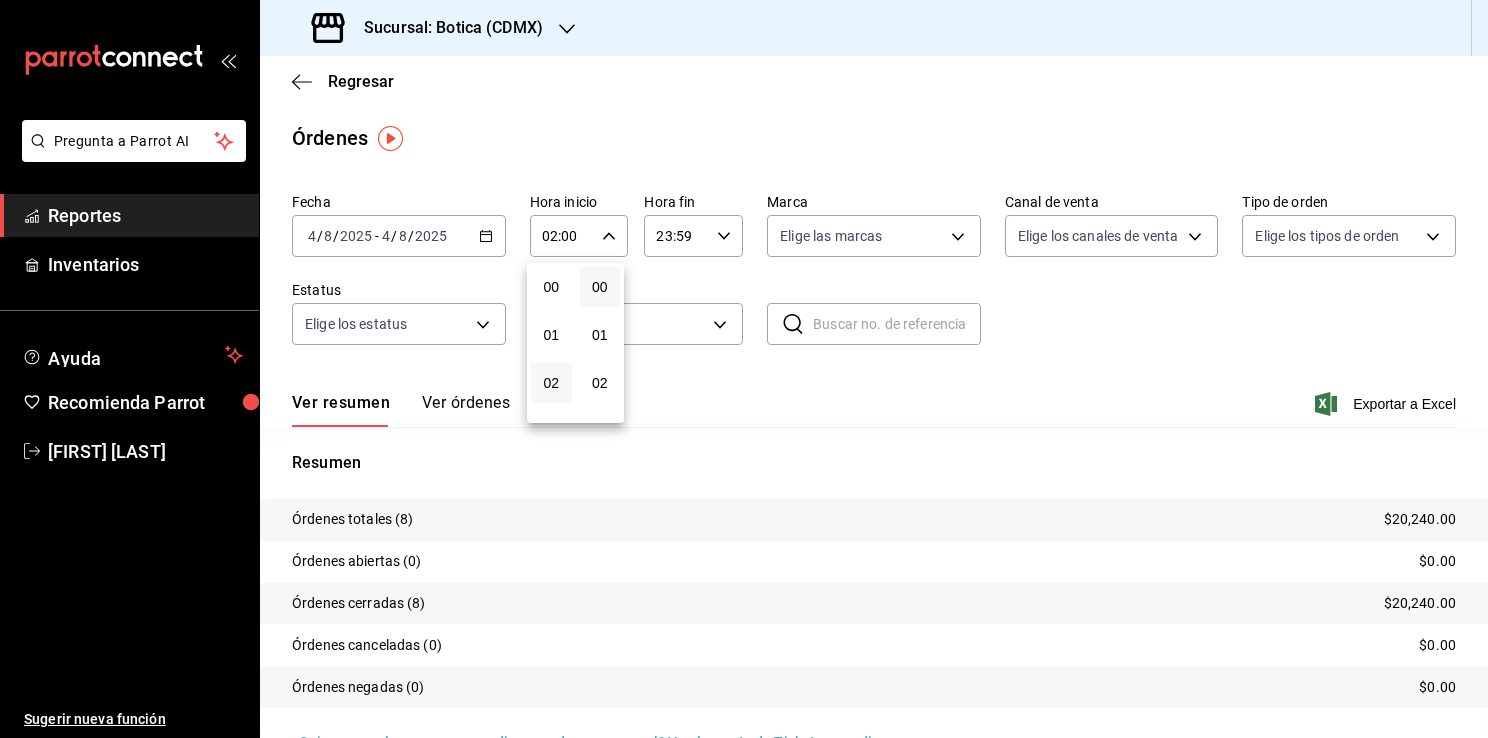 drag, startPoint x: 1480, startPoint y: 433, endPoint x: 1486, endPoint y: 720, distance: 287.0627 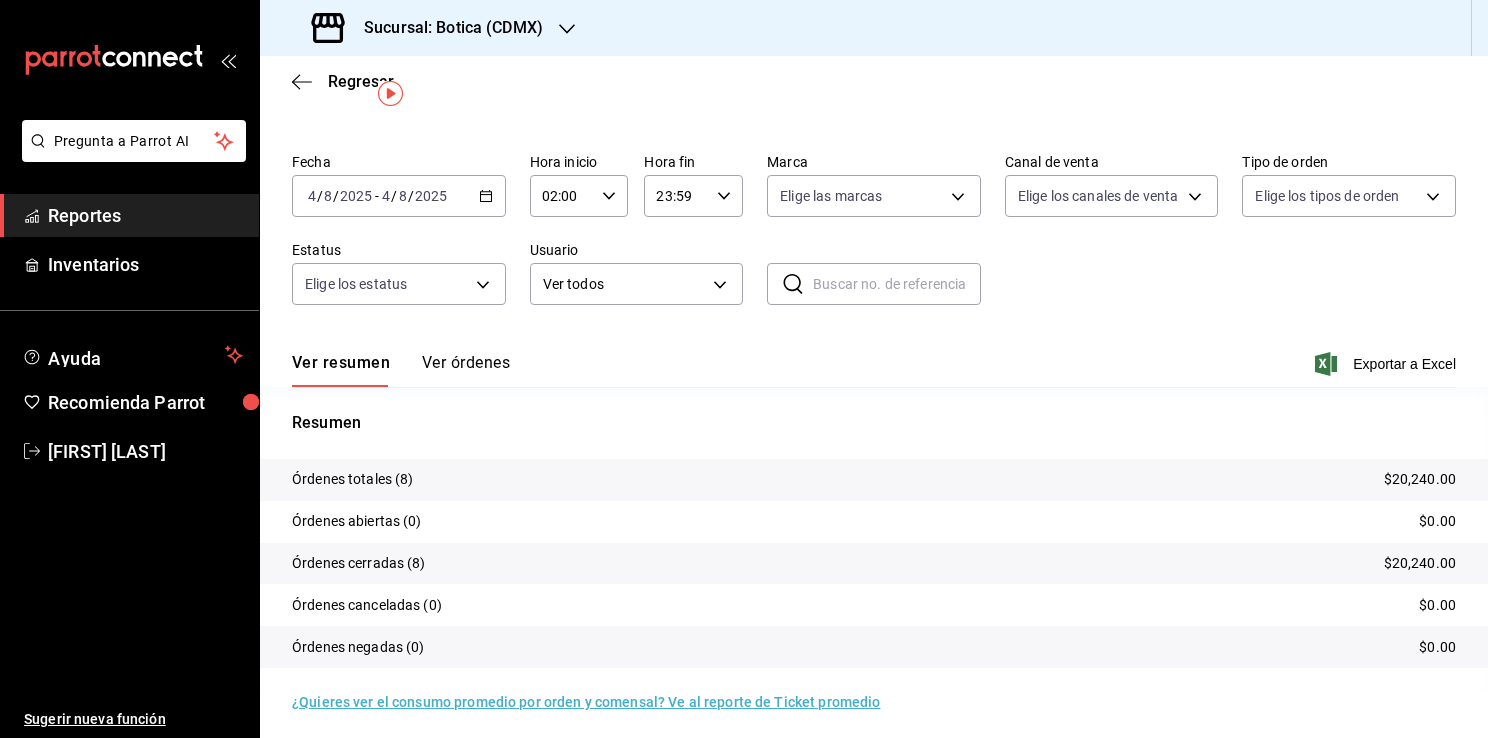 scroll, scrollTop: 47, scrollLeft: 0, axis: vertical 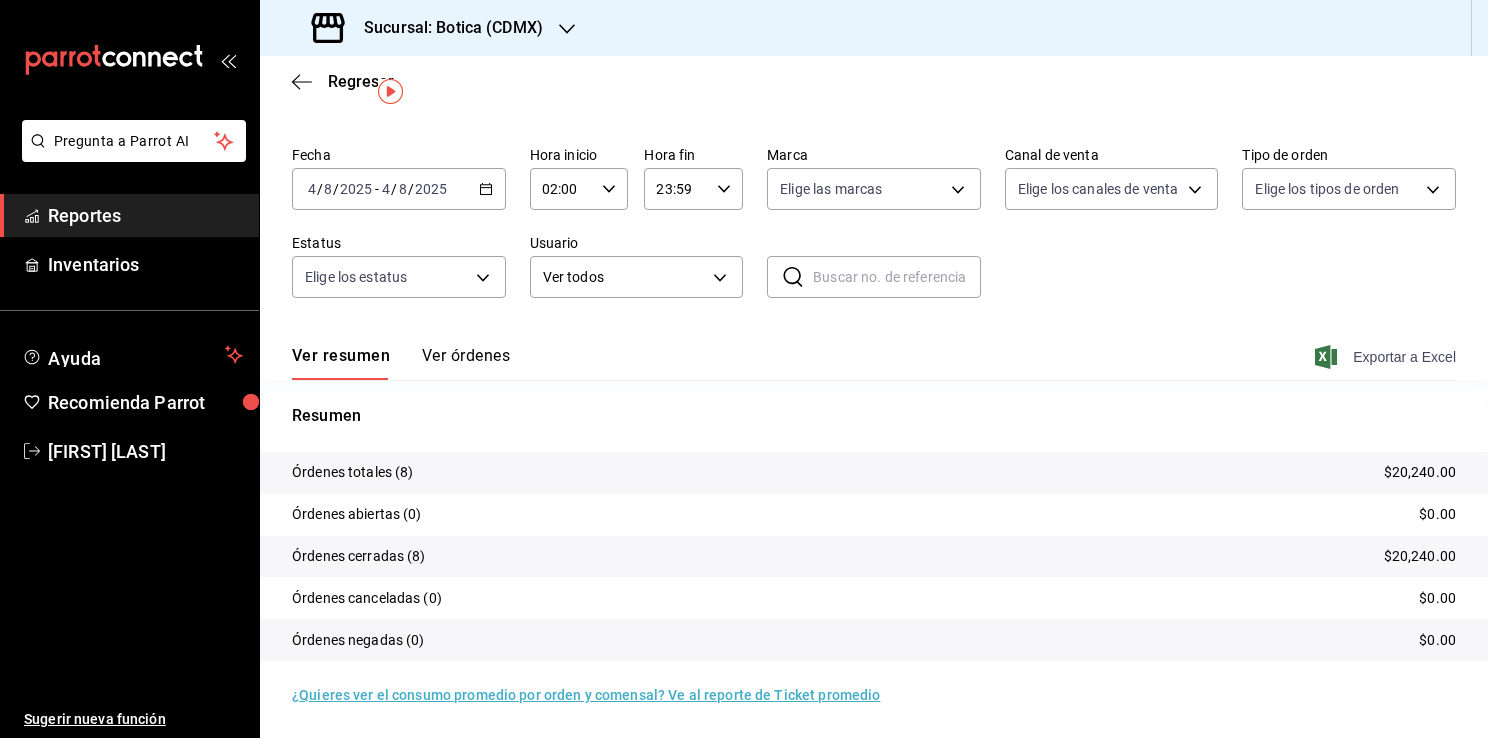 click on "Exportar a Excel" at bounding box center (1387, 357) 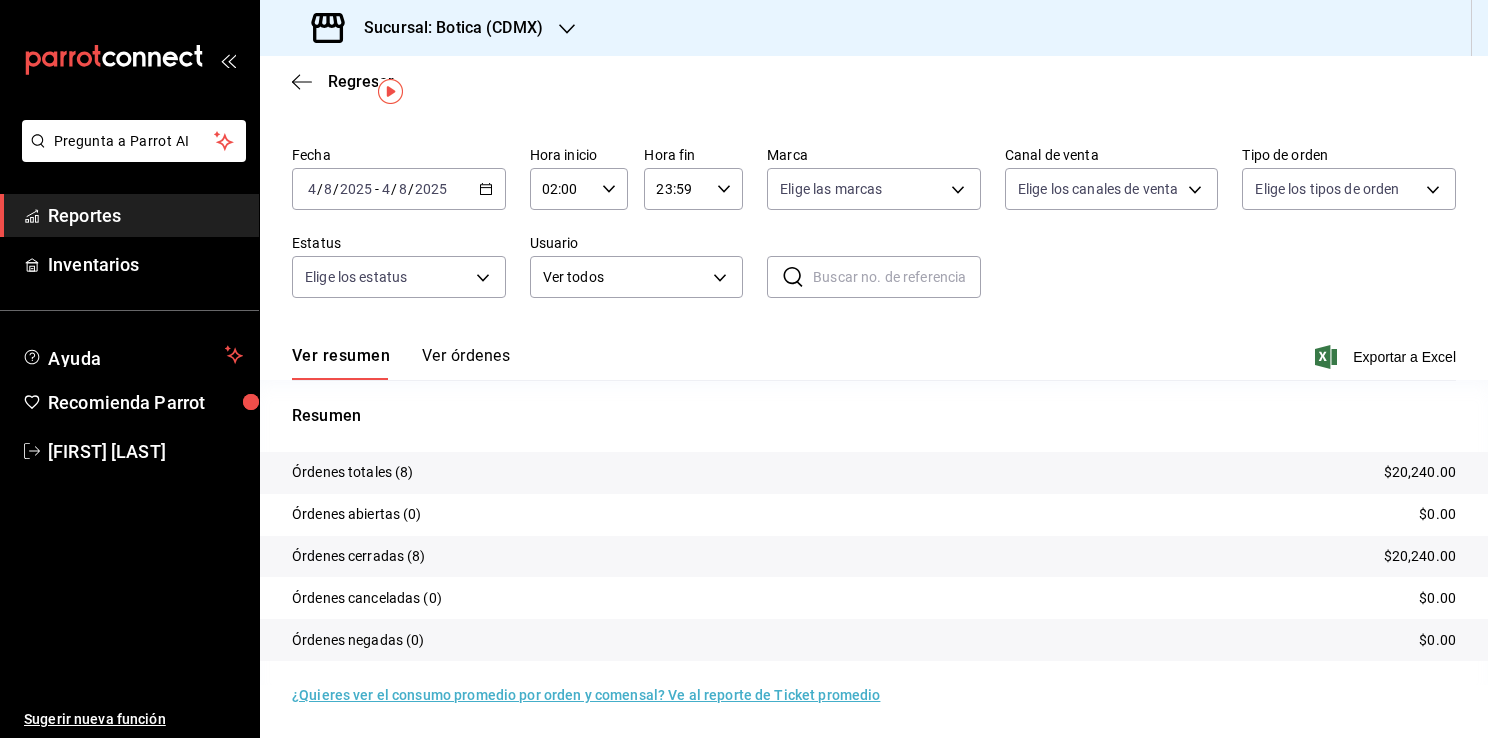 click on "Reportes" at bounding box center [145, 215] 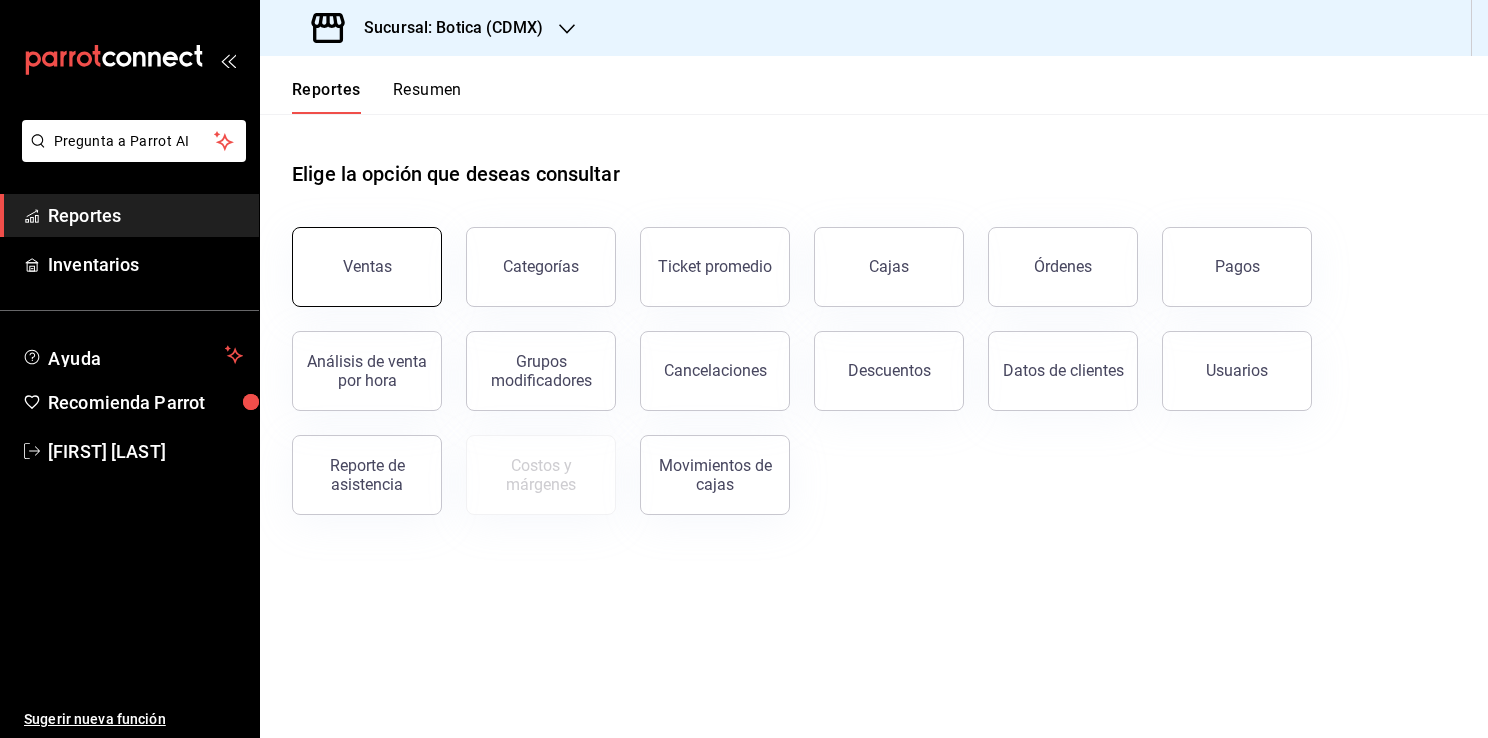 click on "Ventas" at bounding box center (367, 266) 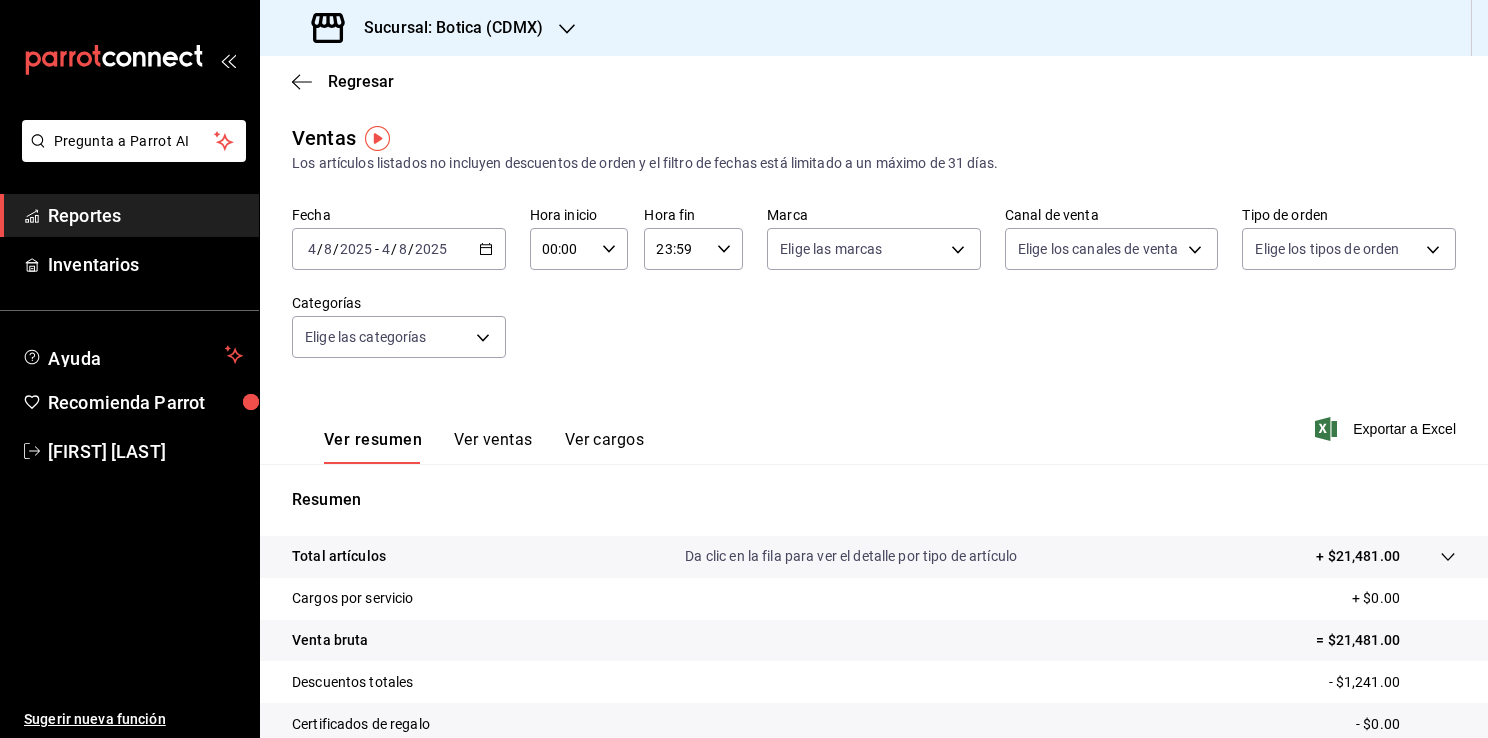 click 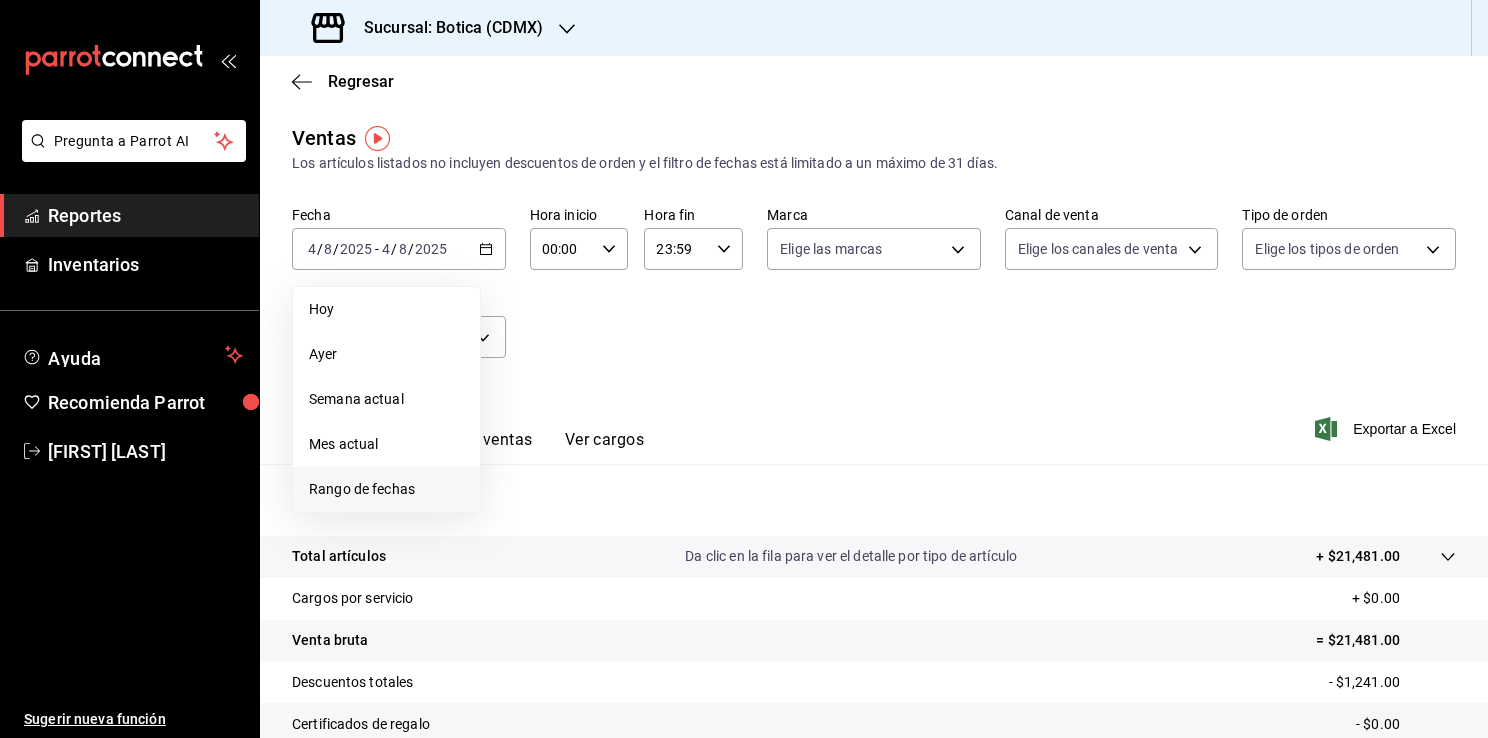 click on "Rango de fechas" at bounding box center [386, 489] 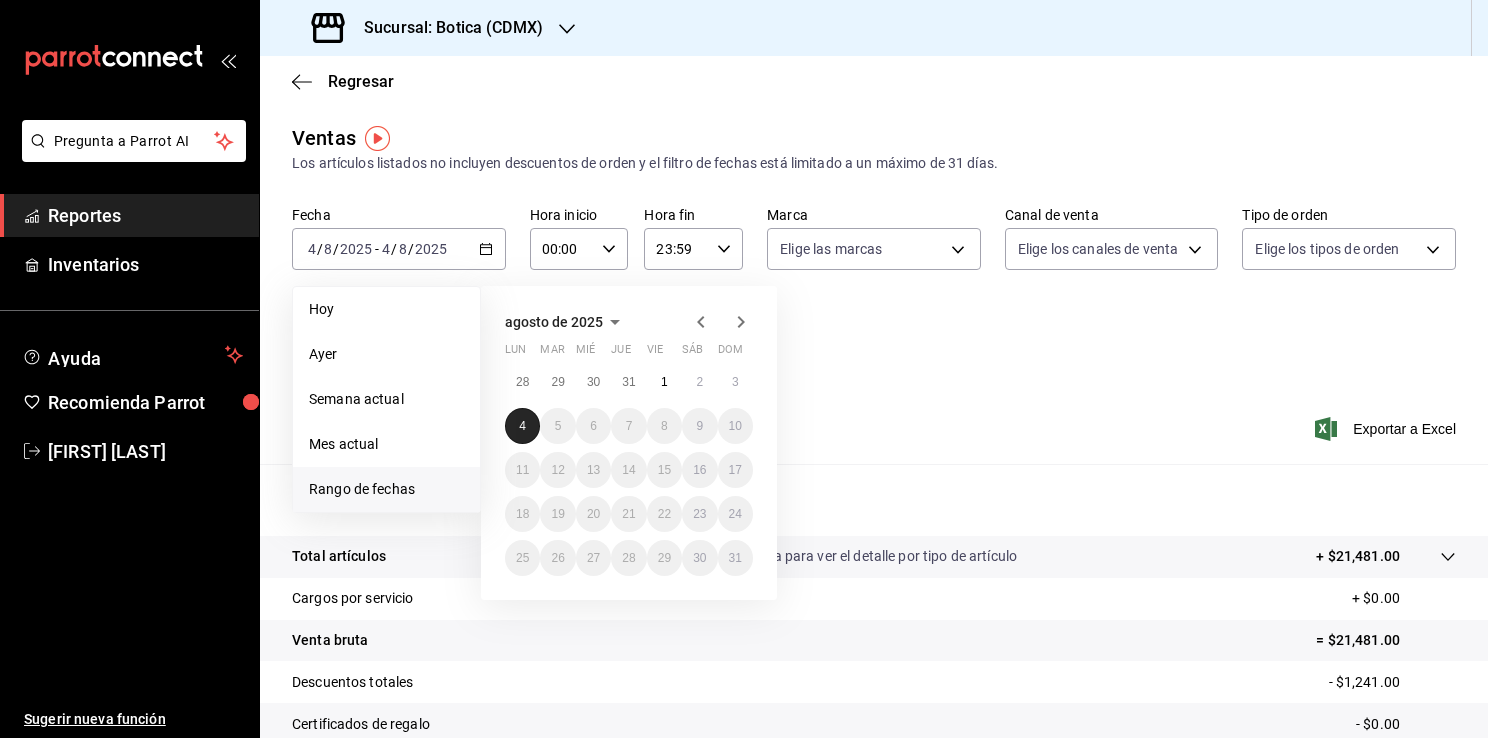 click on "4" at bounding box center [522, 426] 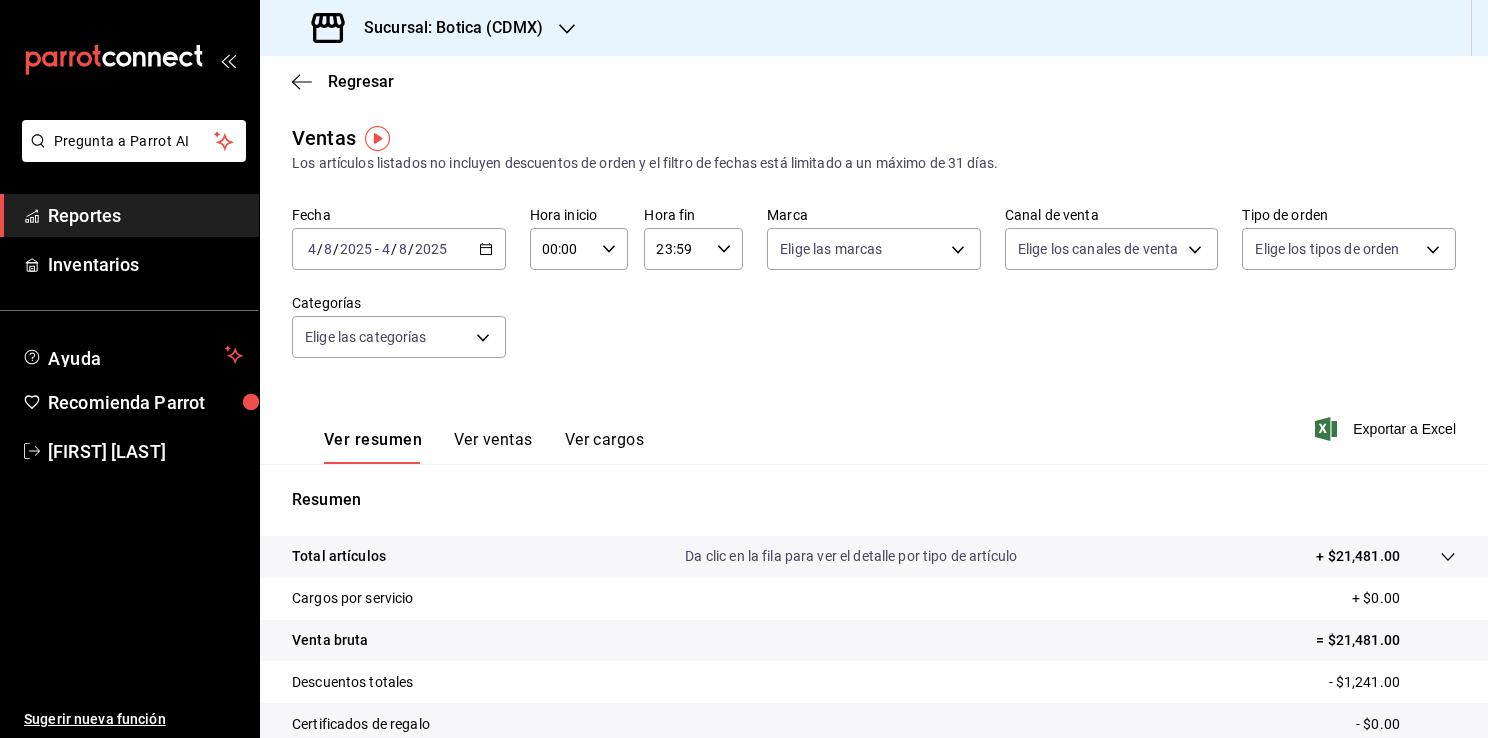 click on "00:00 Hora inicio" at bounding box center [579, 249] 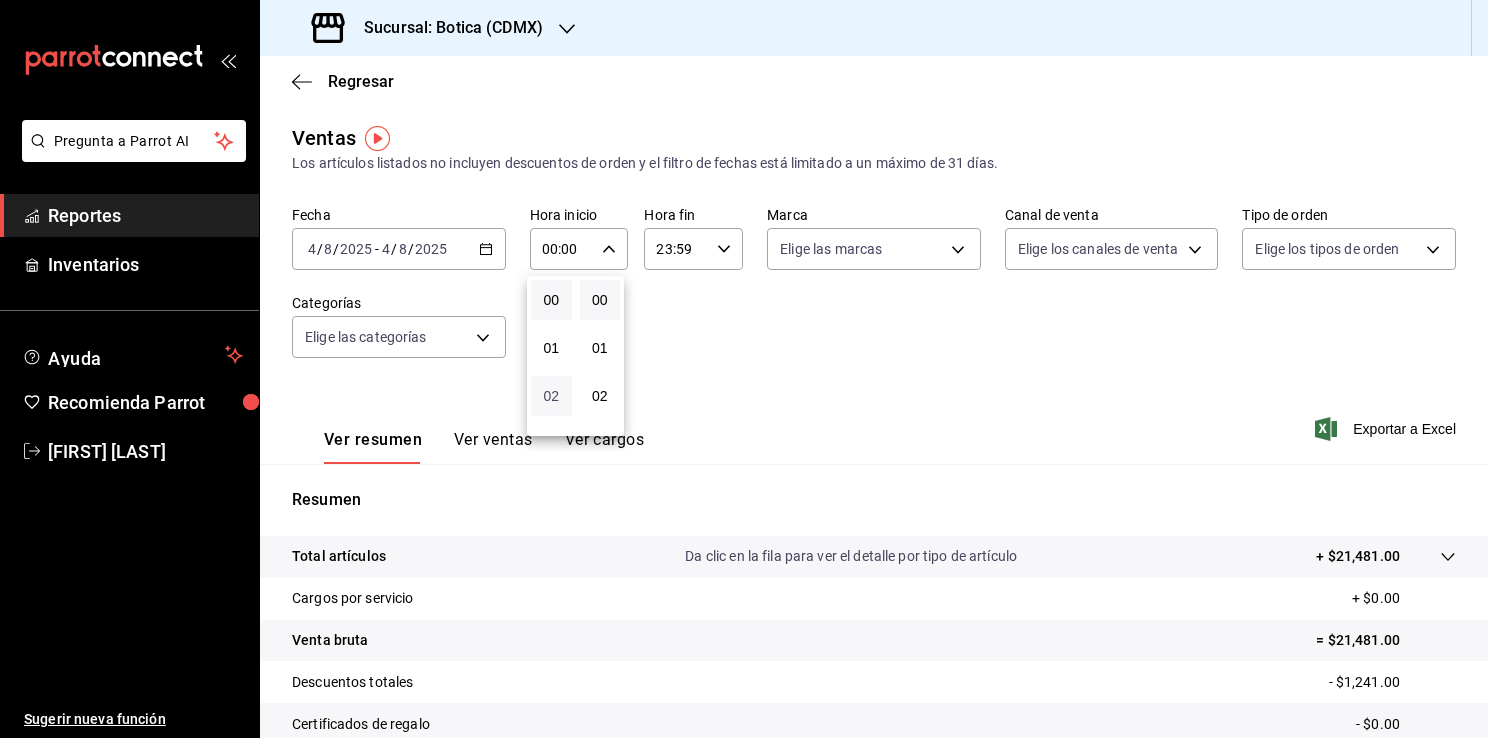 click on "02" at bounding box center (551, 396) 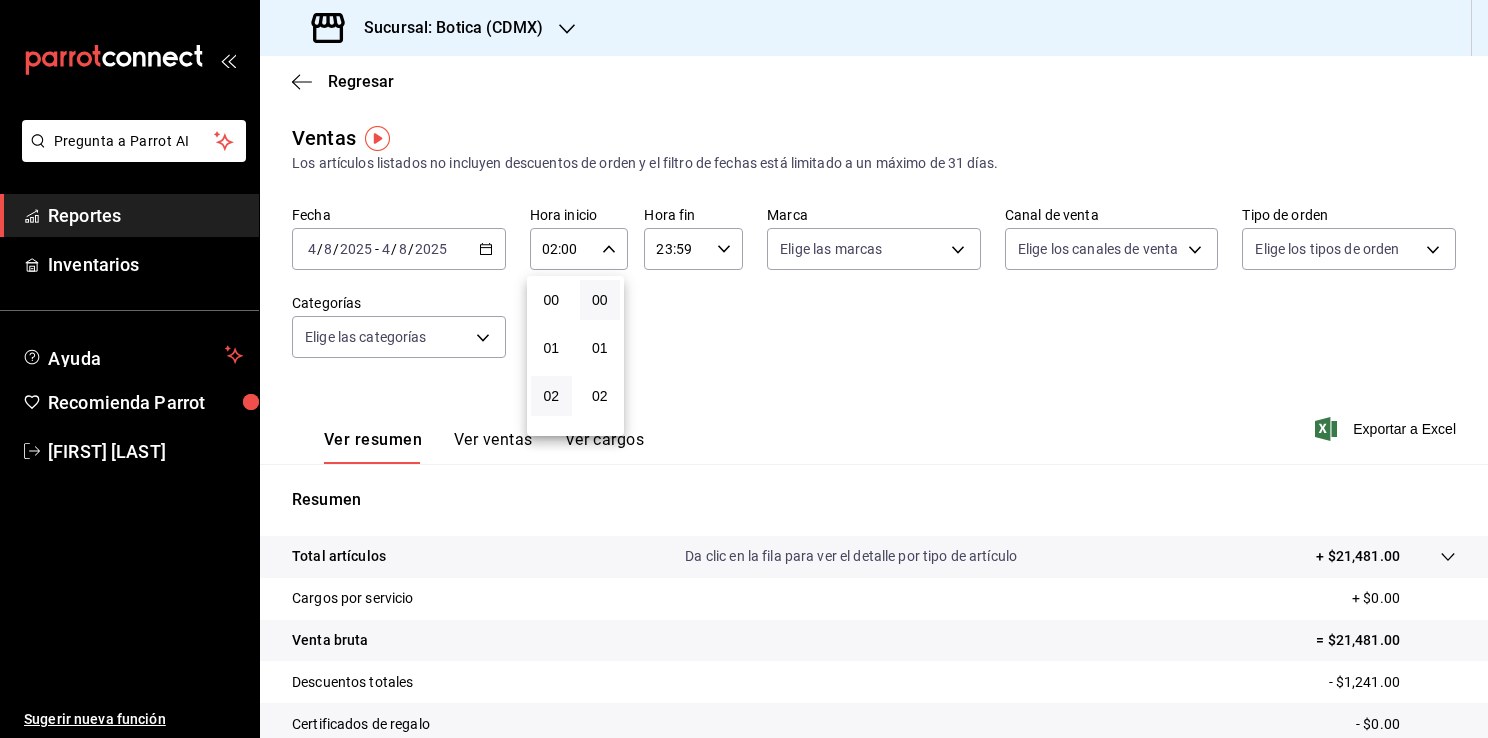 click at bounding box center (744, 369) 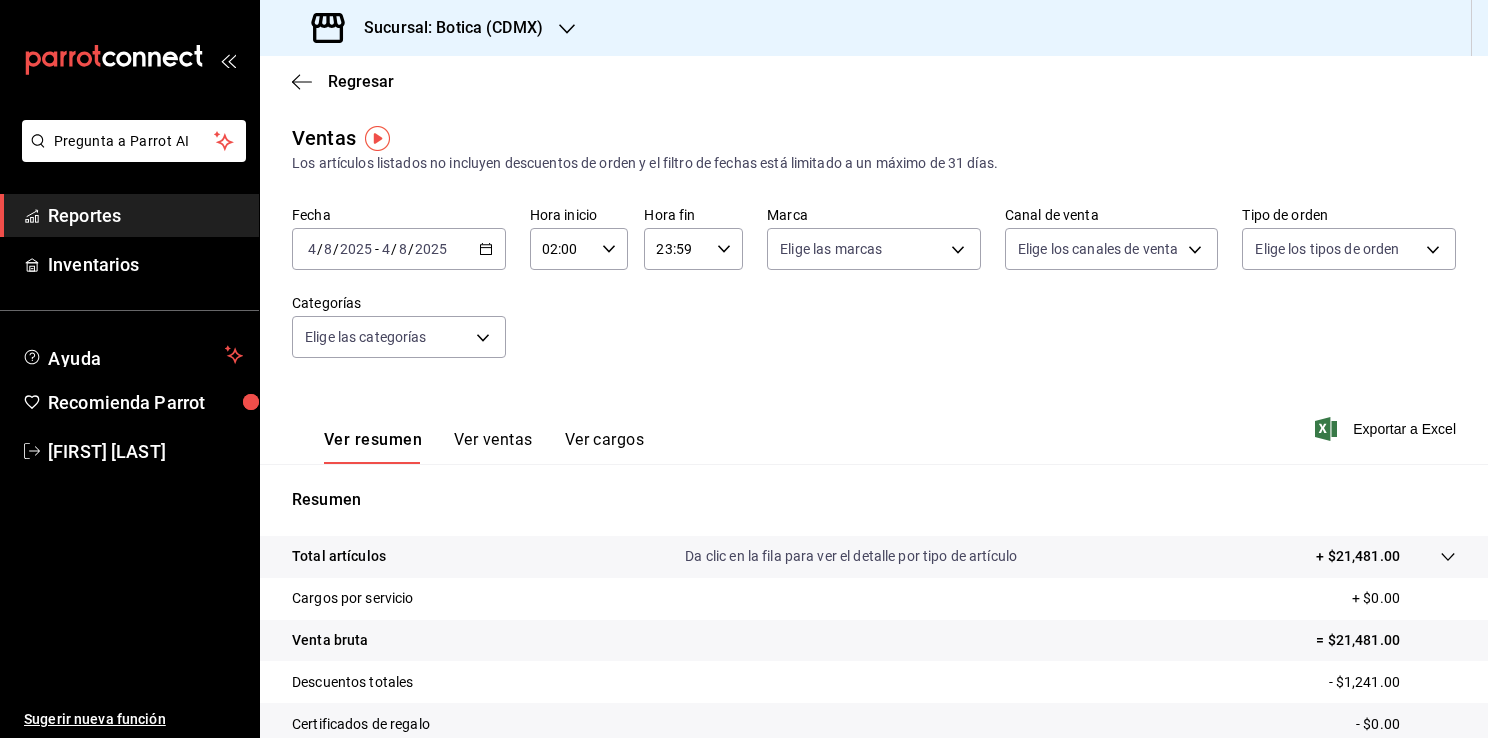 click on "Ver ventas" at bounding box center [493, 447] 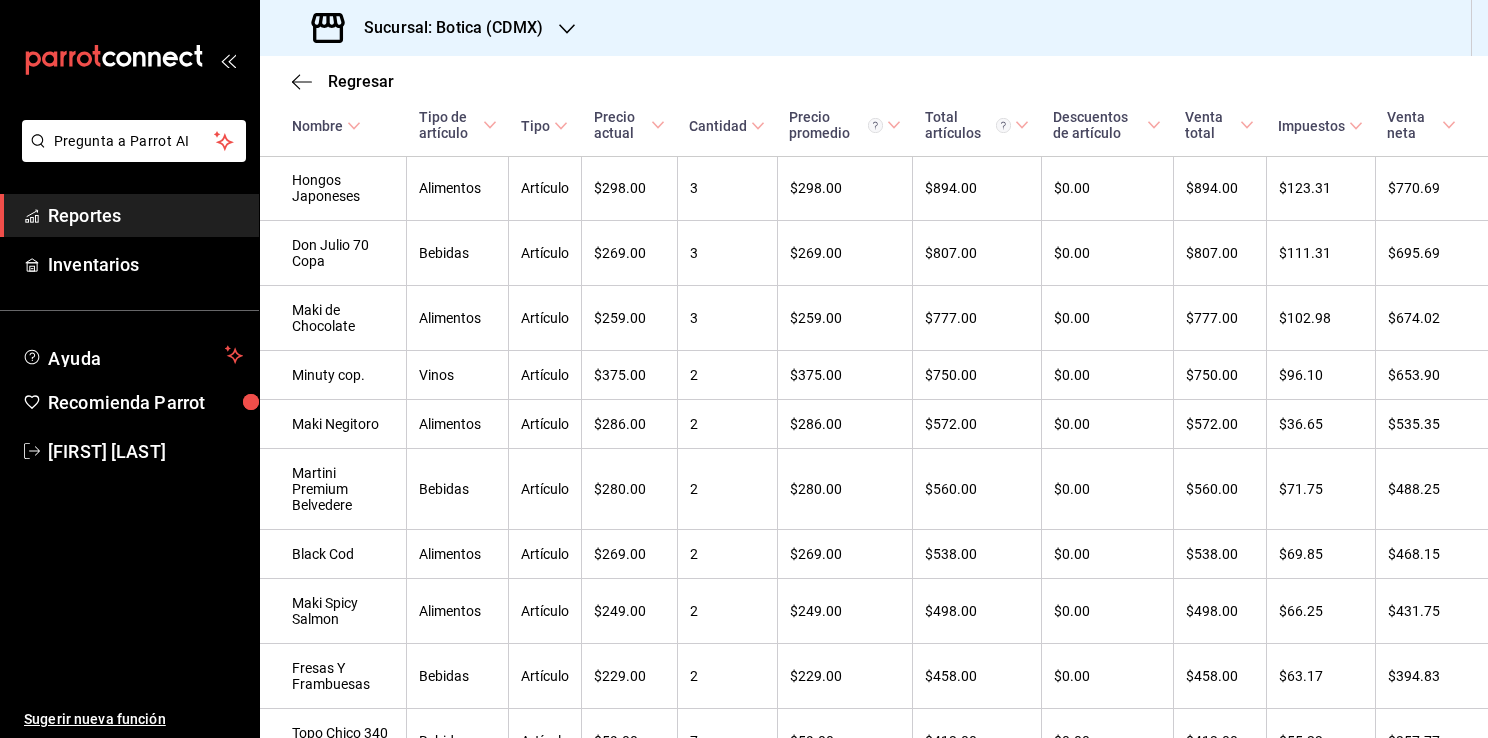 scroll, scrollTop: 0, scrollLeft: 0, axis: both 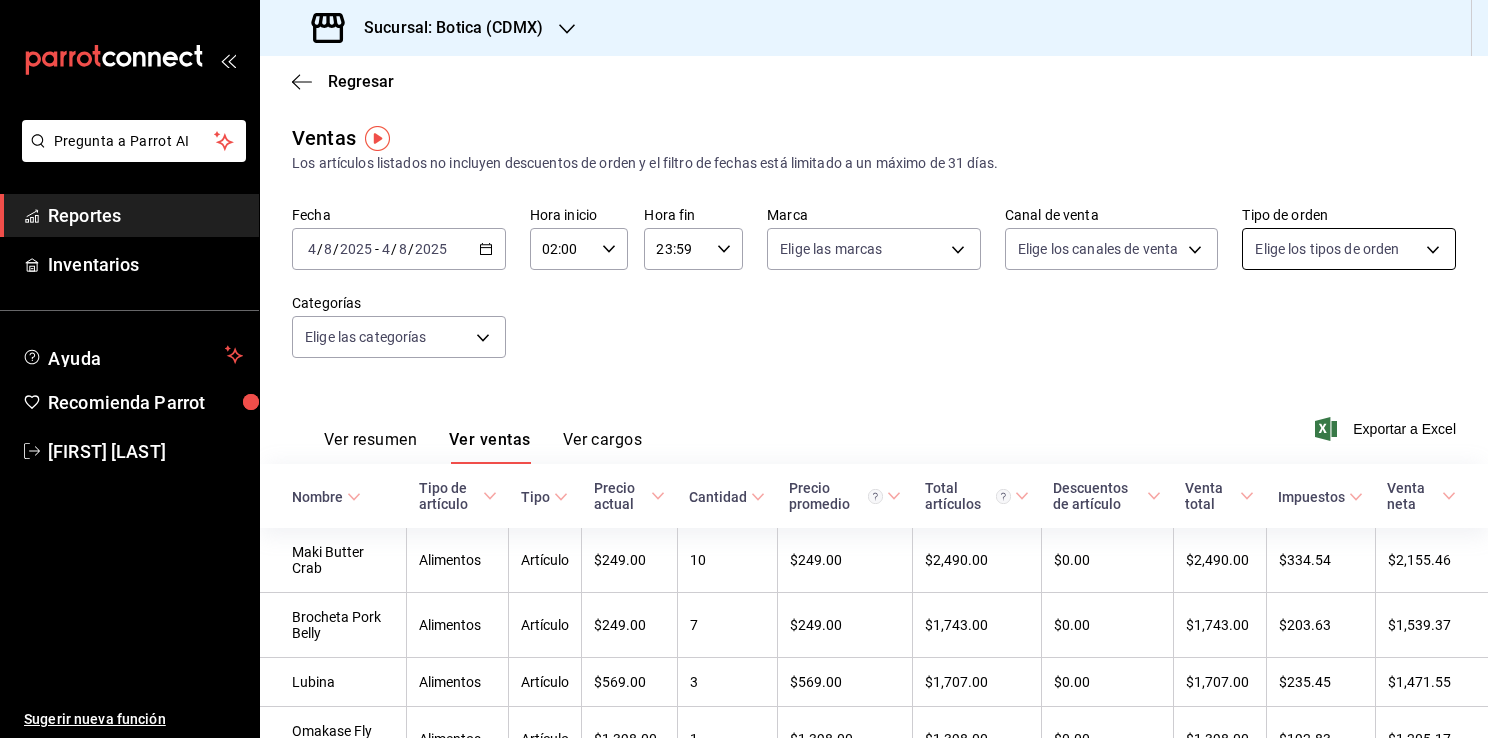 click on "Pregunta a Parrot AI Reportes Inventarios Ayuda Recomienda Parrot [FIRST] [LAST] Sugerir nueva función Sucursal: Botica ([CITY]) Regresar Ventas Los artículos listados no incluyen descuentos de orden y el filtro de fechas está limitado a un máximo de 31 días. Fecha [DATE] [DATE] - [DATE] [DATE] Hora inicio [TIME] Hora inicio Hora fin [TIME] Hora fin Marca Elige las marcas Canal de venta Elige los canales de venta Tipo de orden Elige los tipos de orden Categorías Elige las categorías Ver resumen Ver ventas Ver cargos Exportar a Excel Nombre Tipo de artículo Tipo Precio actual Cantidad Precio promedio Total artículos Descuentos de artículo Venta total Impuestos Venta neta Maki Butter Crab Alimentos Artículo [PRICE] [NUMBER] [PRICE] [PRICE] [PRICE] [PRICE] [PRICE] [PRICE] Brocheta Pork Belly Alimentos Artículo [PRICE] [NUMBER] [PRICE] [PRICE] [PRICE] [PRICE] [PRICE] [PRICE] Lubina Alimentos Artículo [PRICE] [NUMBER] [PRICE] [PRICE] [PRICE] [PRICE] [PRICE] [PRICE] Alimentos [NUMBER] [NUMBER]" at bounding box center [744, 369] 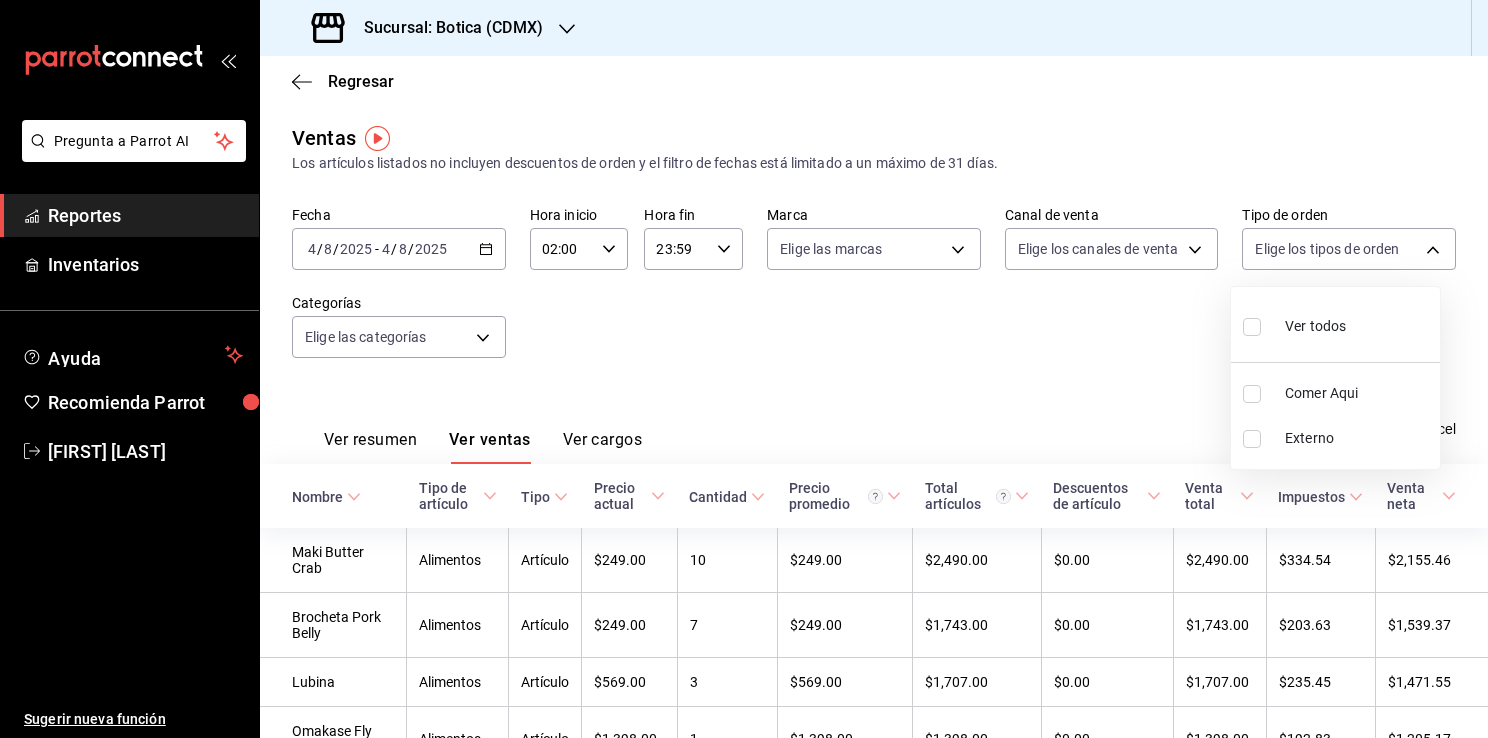 click at bounding box center [744, 369] 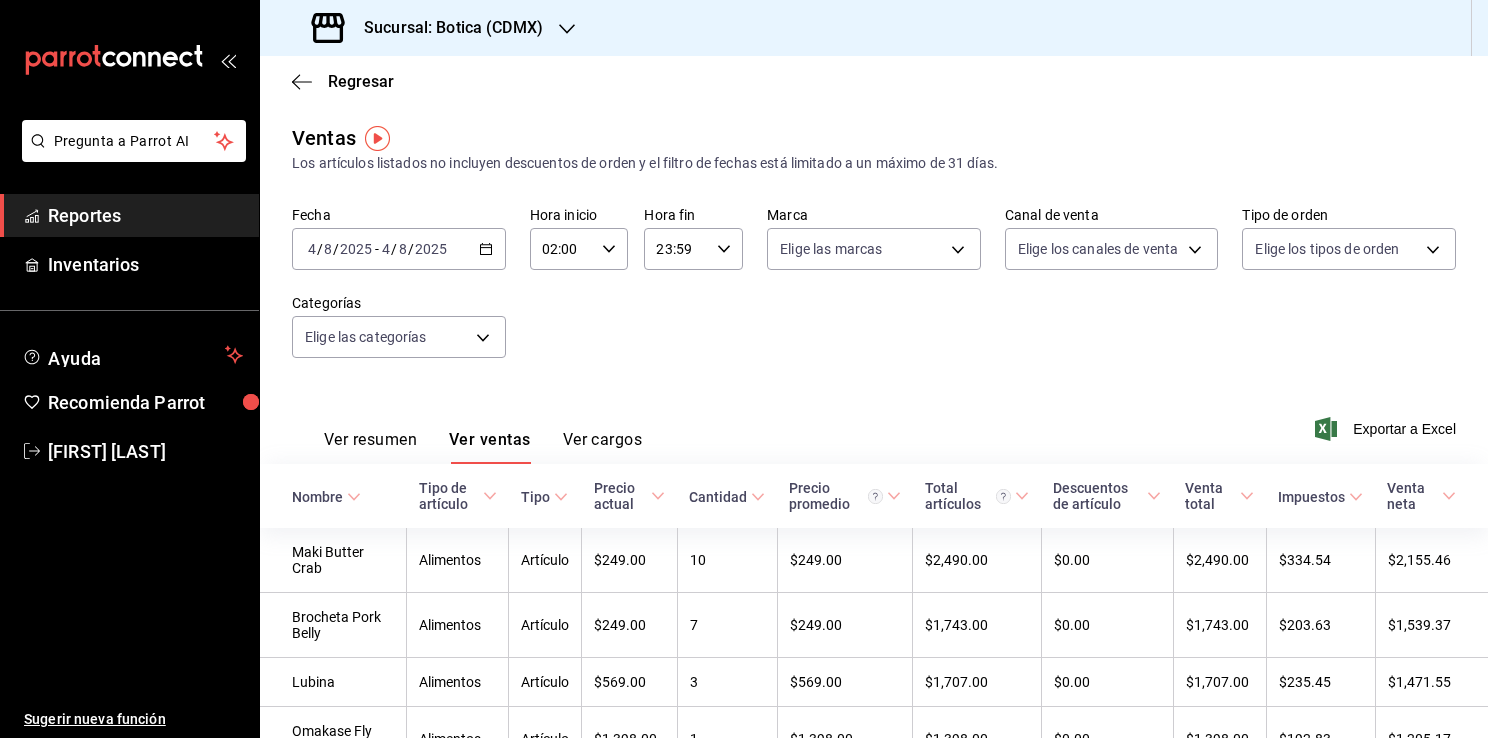 click on "Ver resumen" at bounding box center [370, 447] 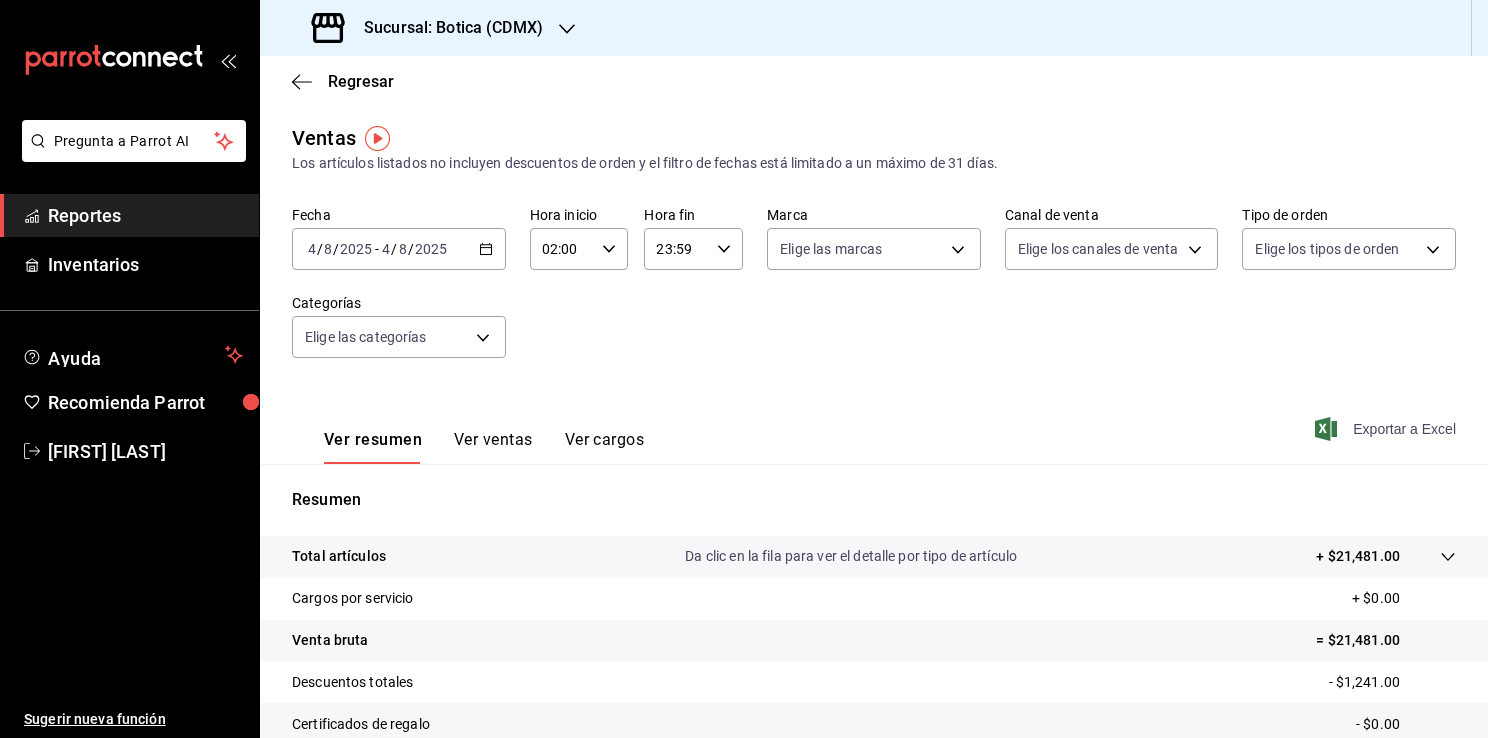 click on "Exportar a Excel" at bounding box center (1387, 429) 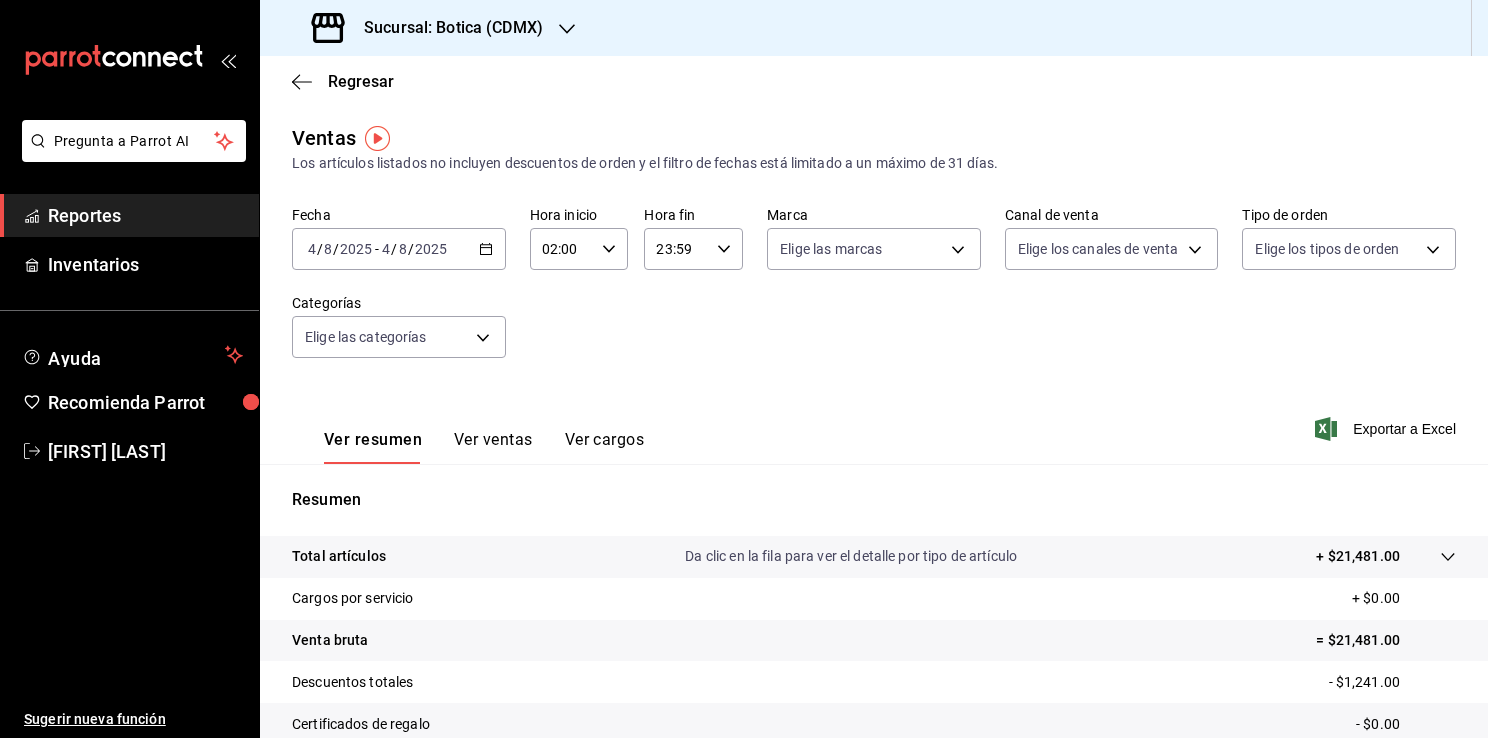 click on "Fecha [DATE] [DATE] - [DATE] [DATE] Hora inicio [TIME] Hora inicio Hora fin [TIME] Hora fin Marca Elige las marcas Canal de venta Elige los canales de venta Tipo de orden Elige los tipos de orden Categorías Elige las categorías" at bounding box center (874, 294) 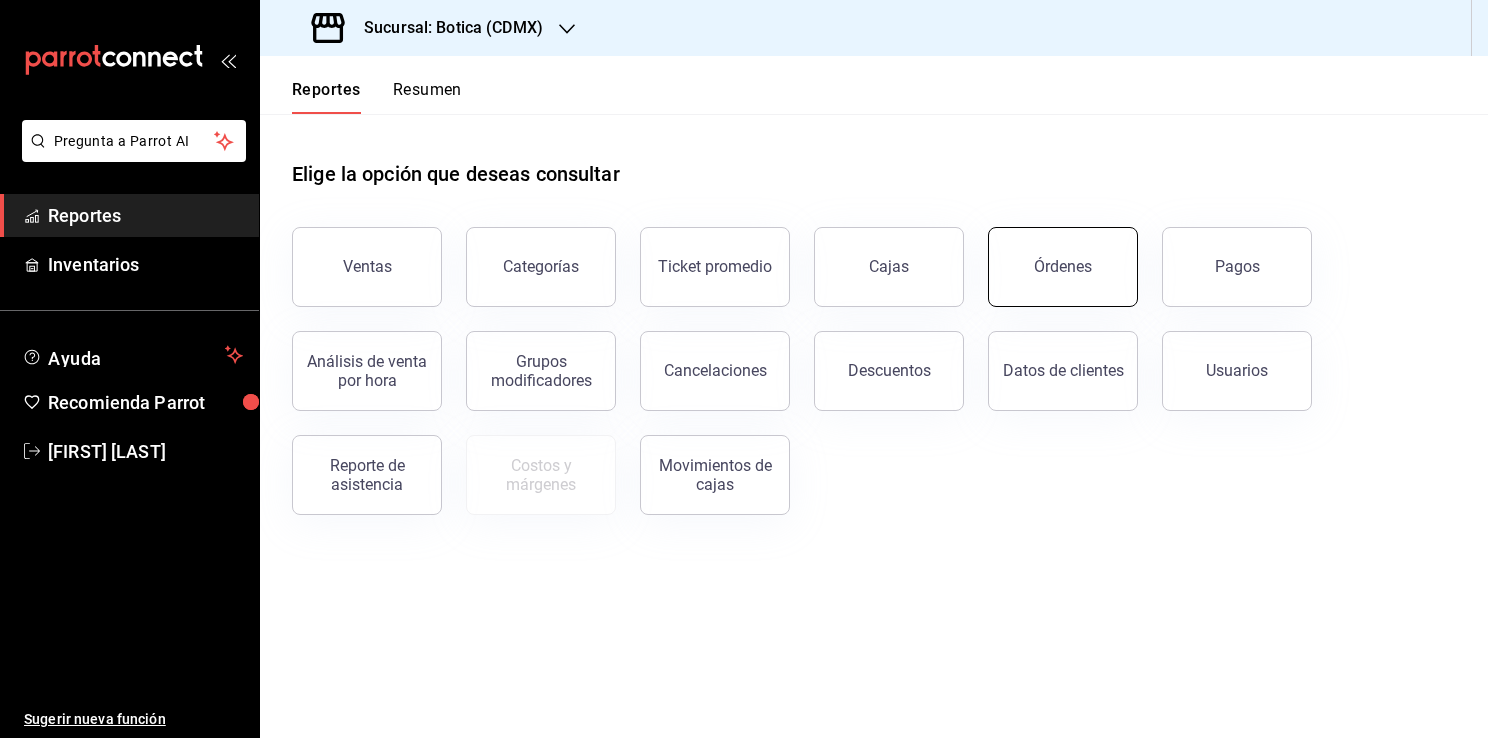 click on "Órdenes" at bounding box center (1063, 266) 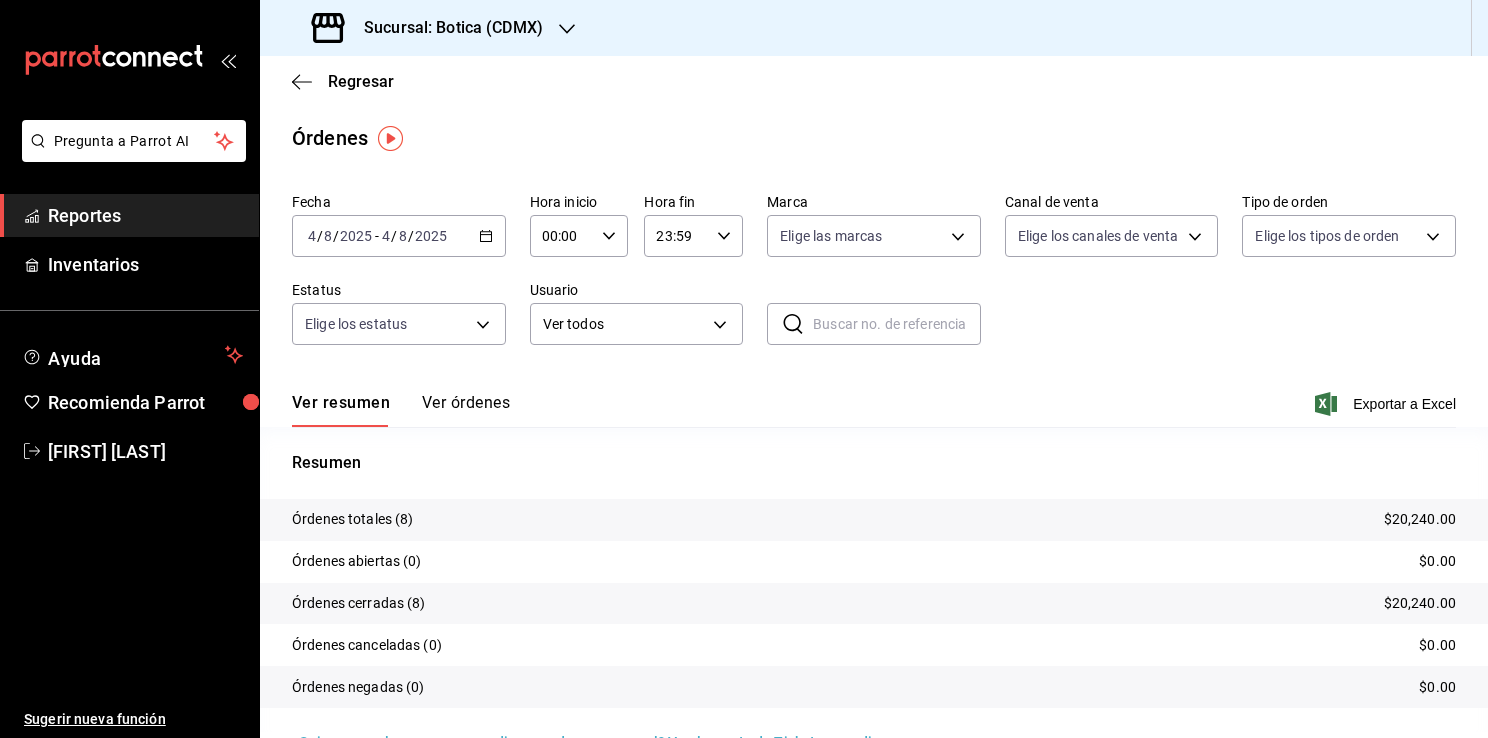 click 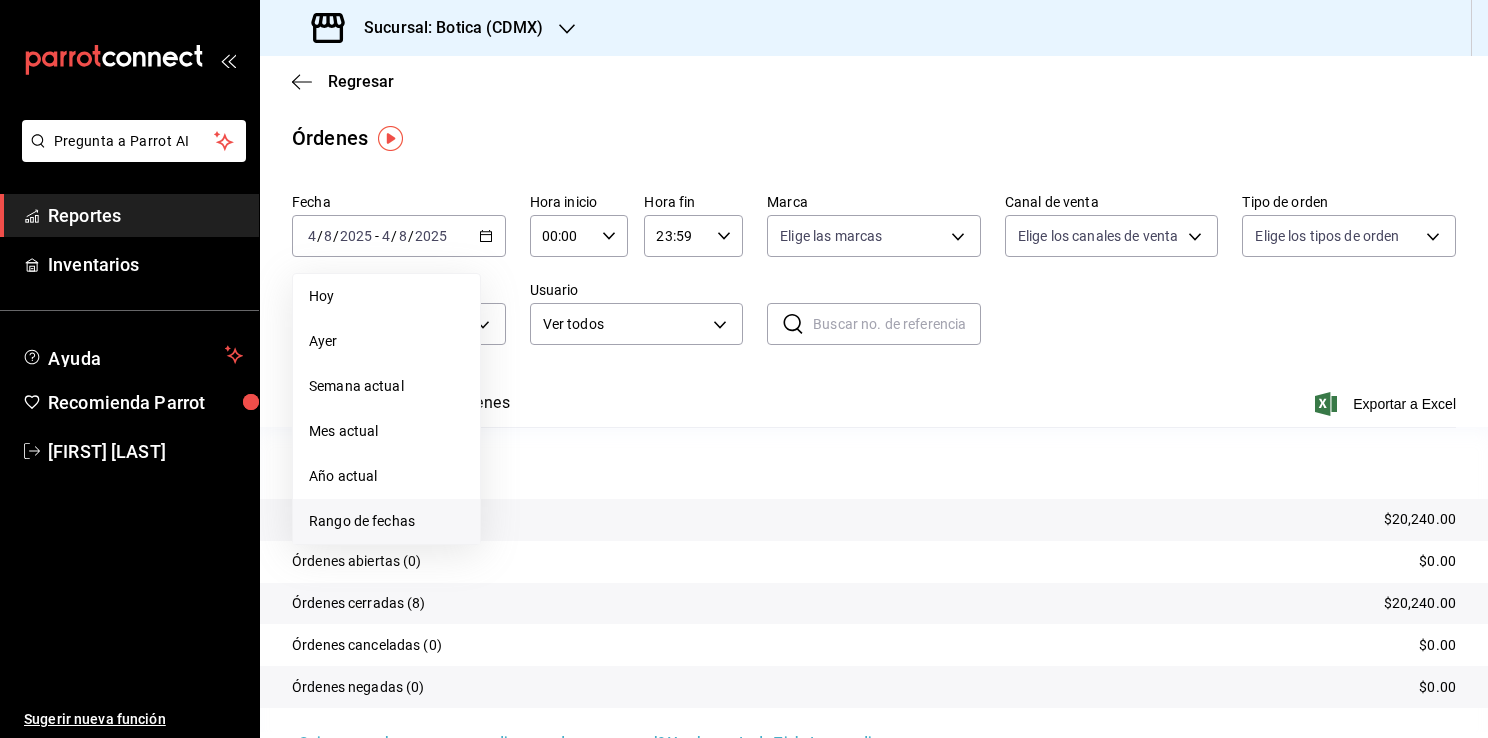click on "Rango de fechas" at bounding box center (386, 521) 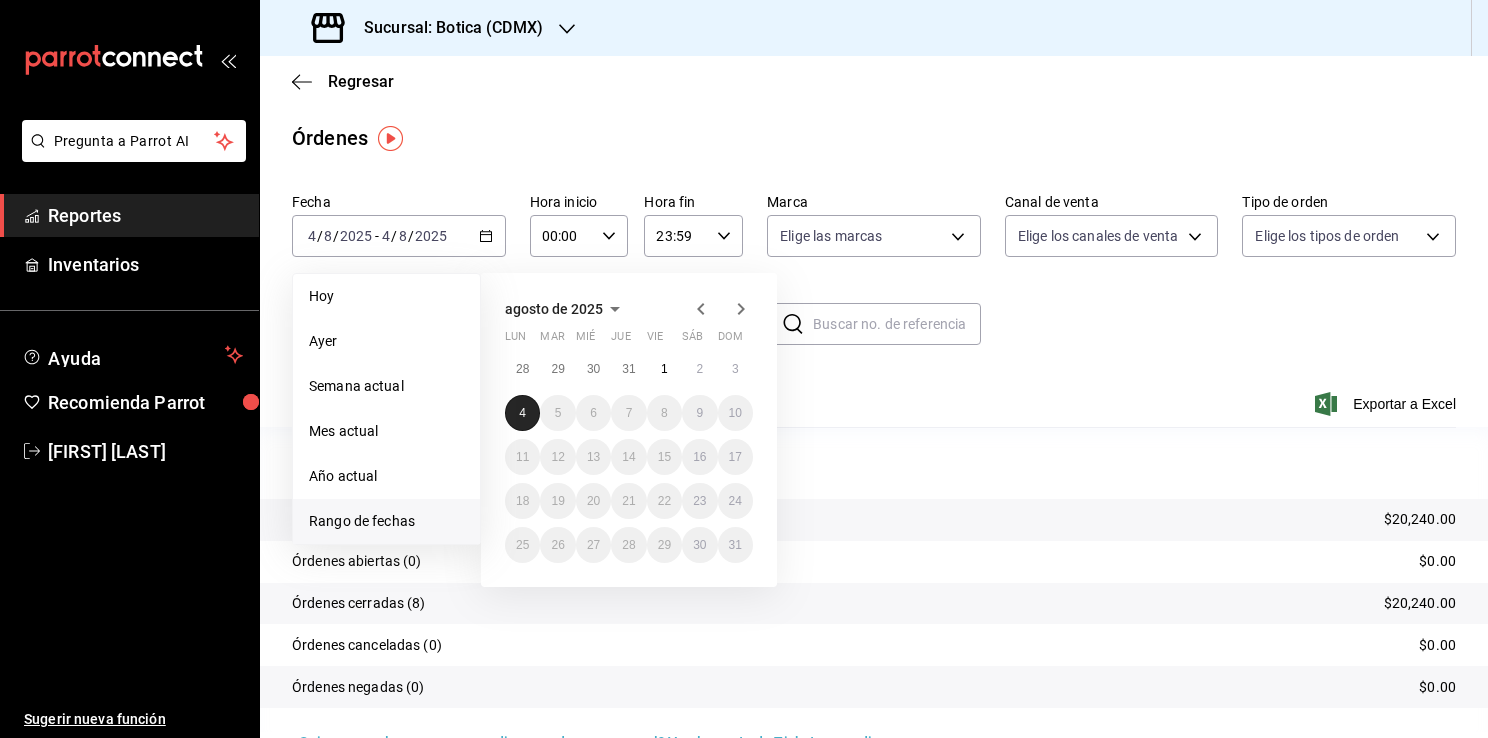 click on "4" at bounding box center [522, 413] 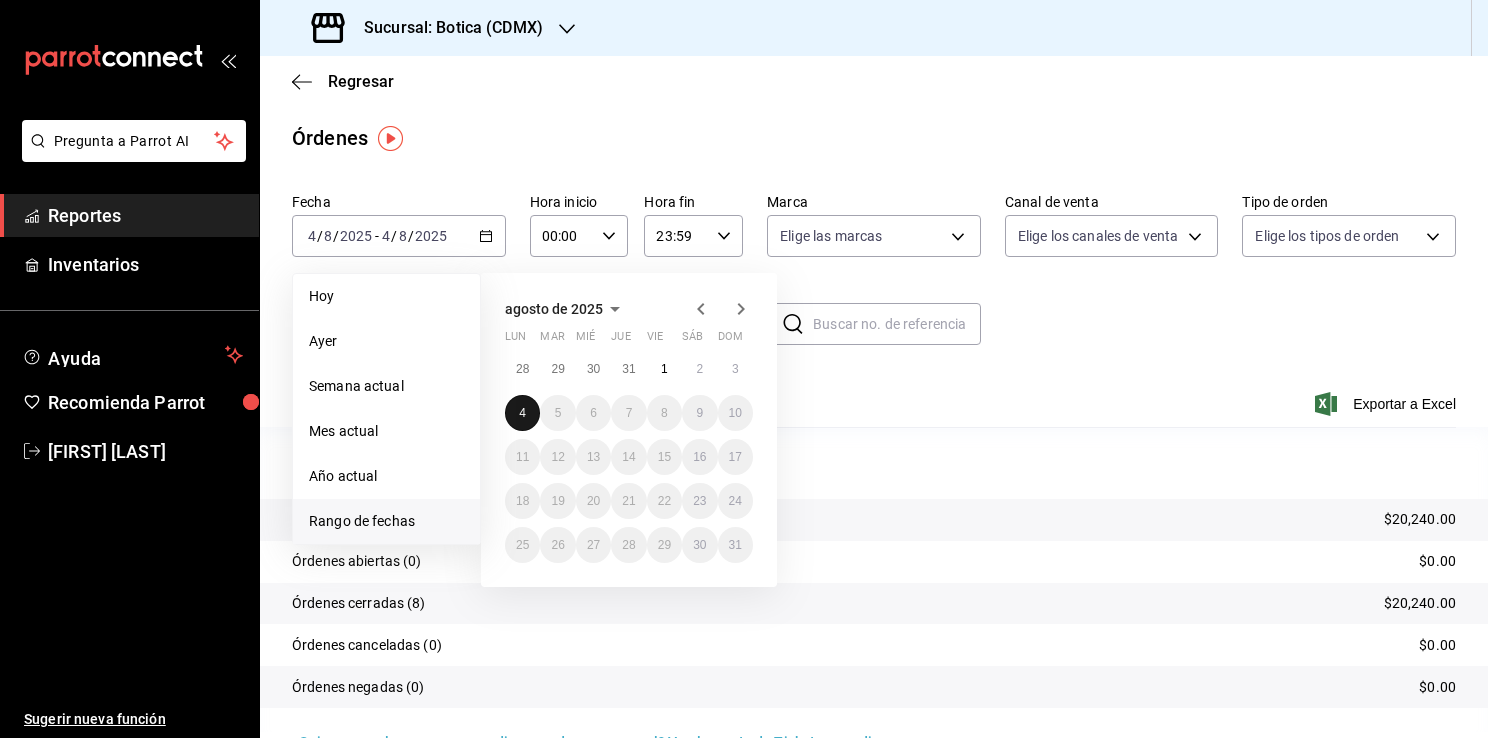click on "4" at bounding box center (522, 413) 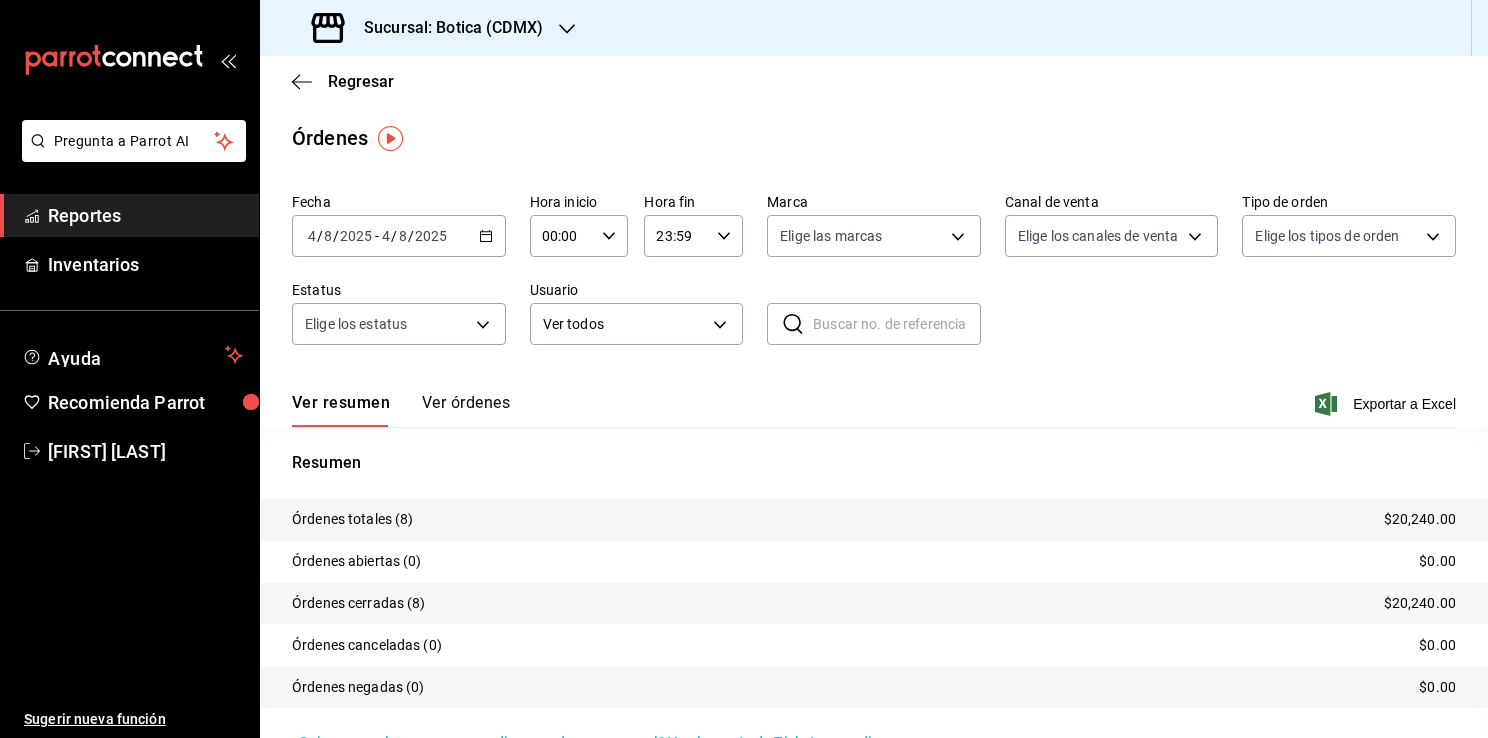 click 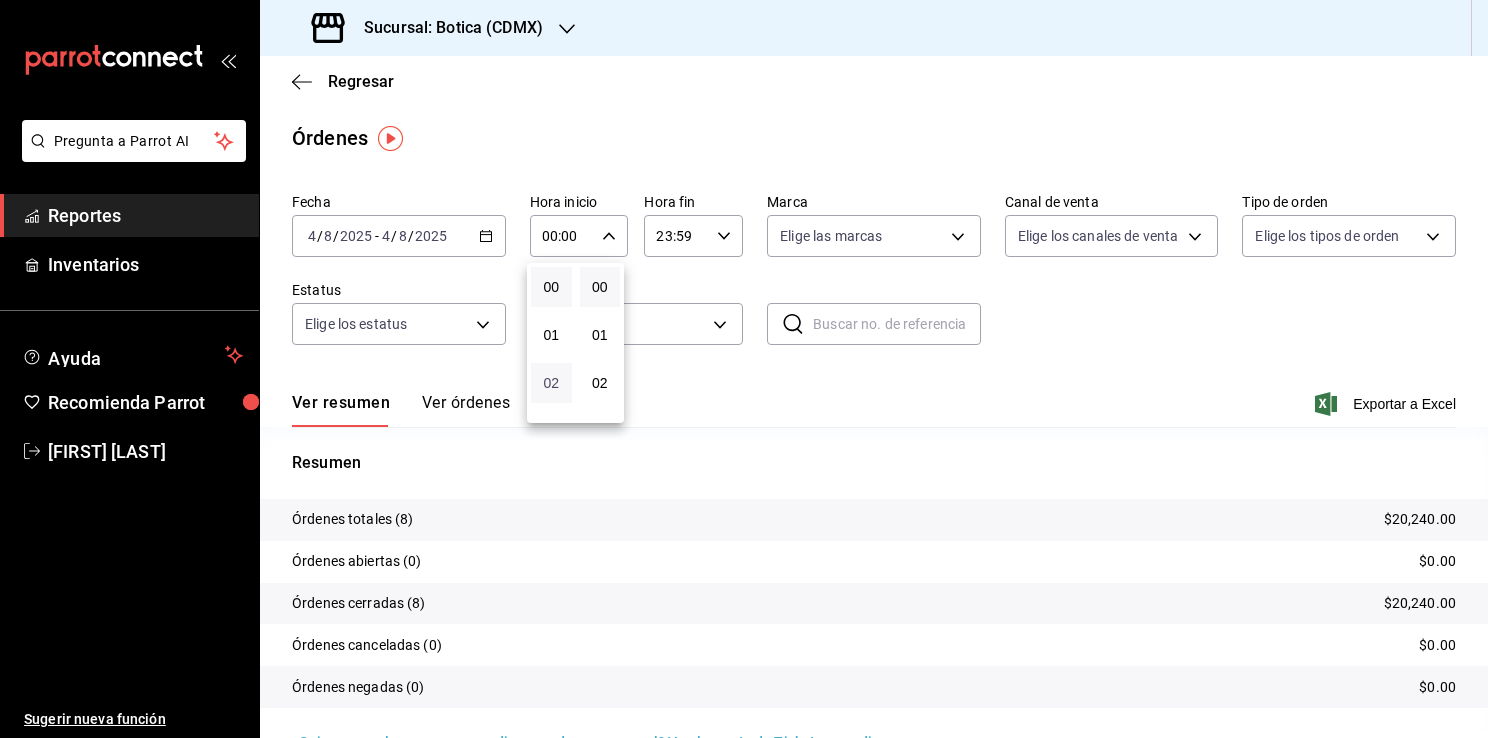click on "02" at bounding box center (551, 383) 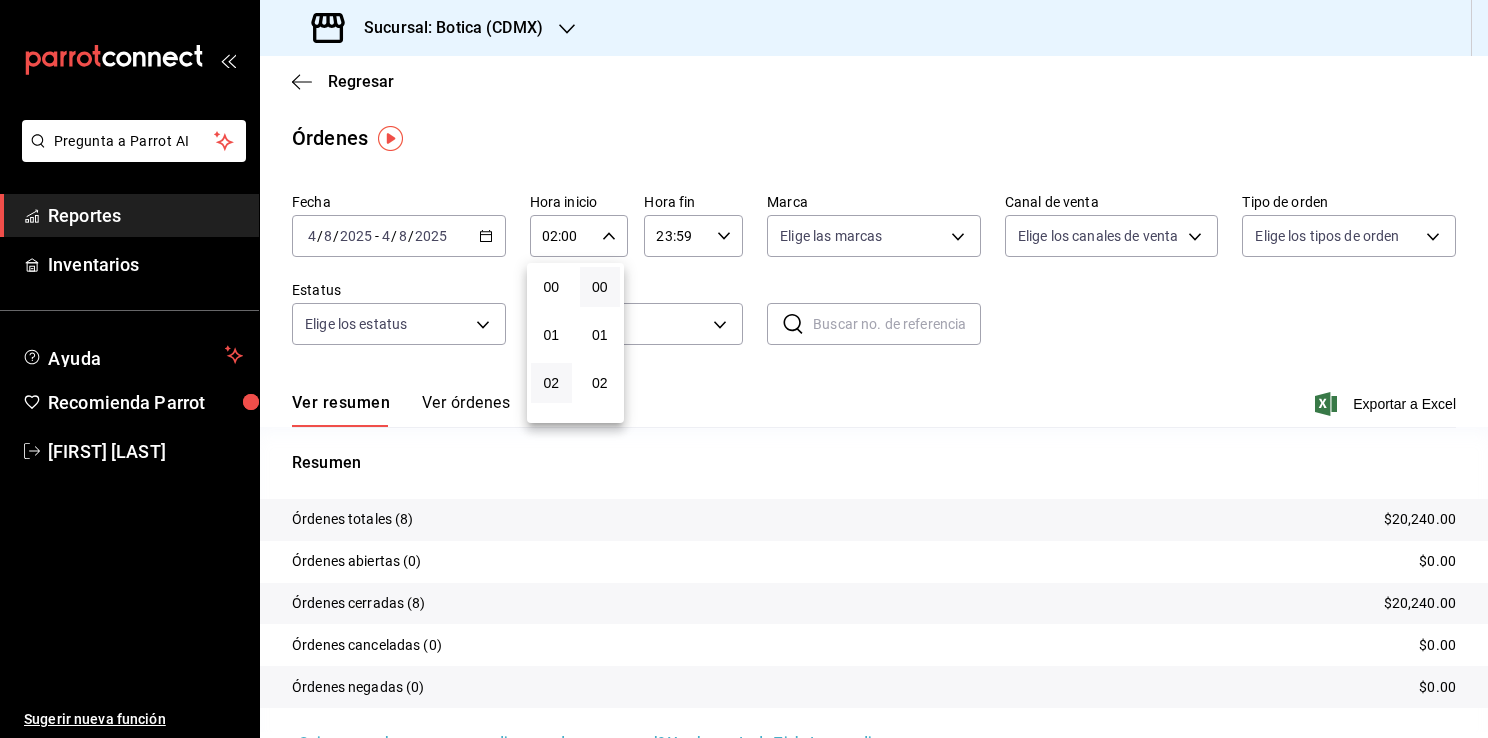 drag, startPoint x: 1477, startPoint y: 355, endPoint x: 1476, endPoint y: 480, distance: 125.004 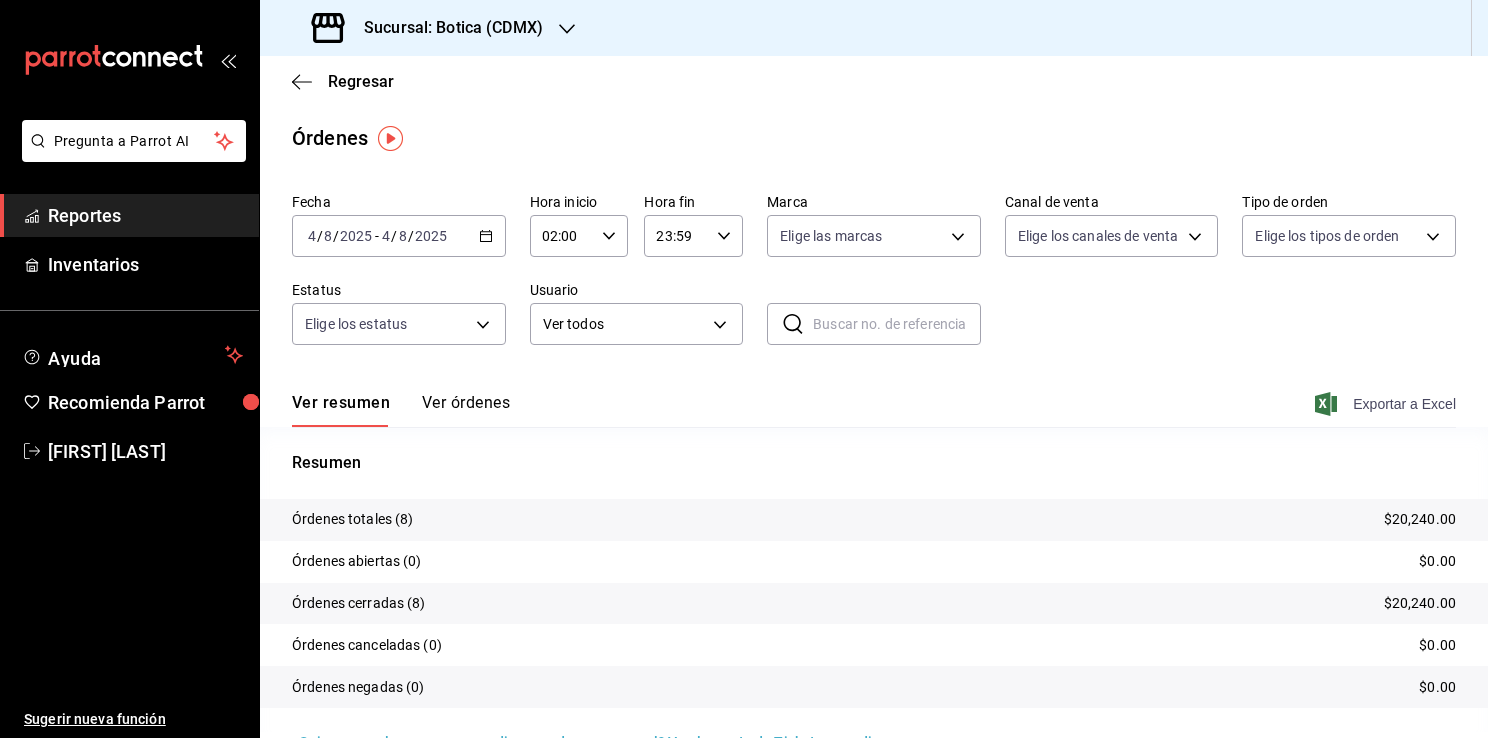 click on "Exportar a Excel" at bounding box center [1387, 404] 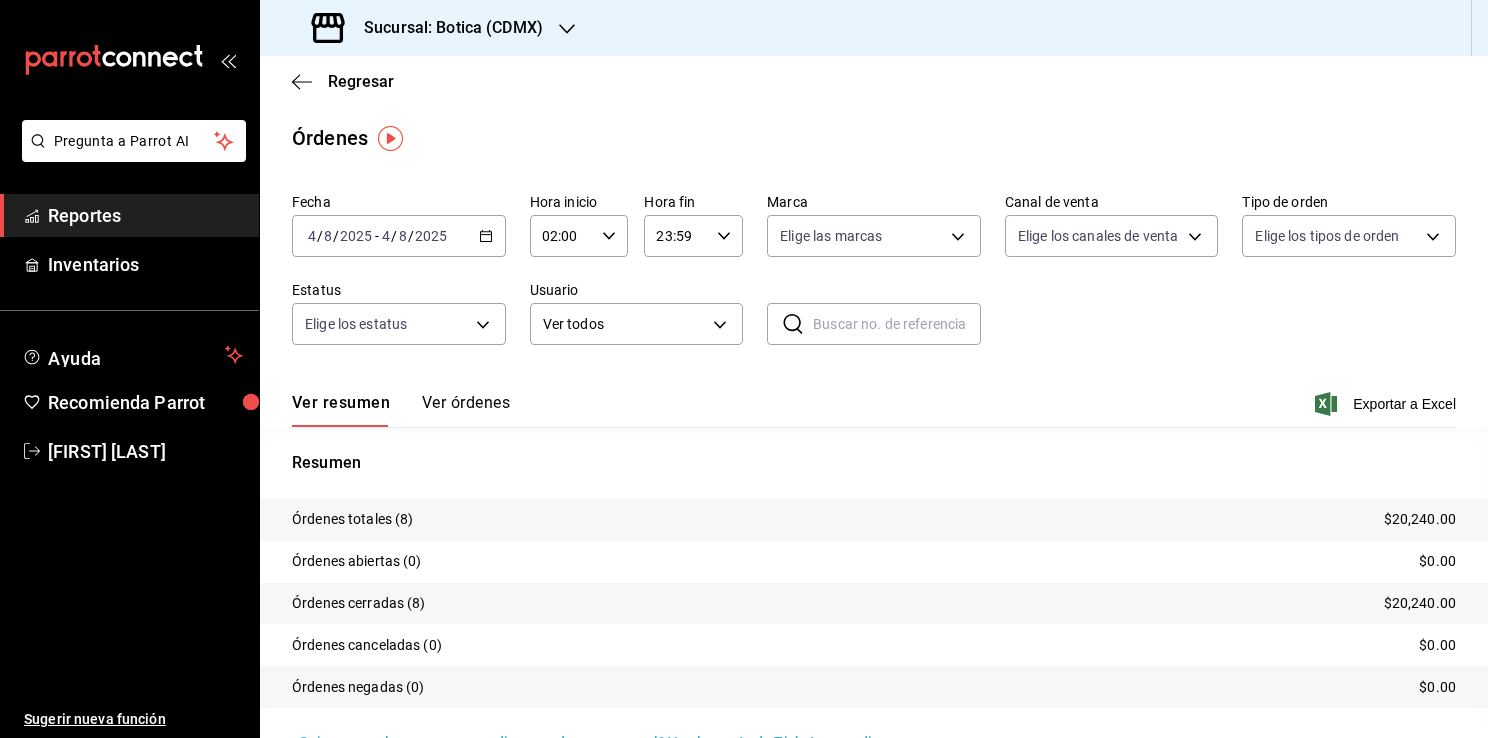 click on "Regresar" at bounding box center [874, 81] 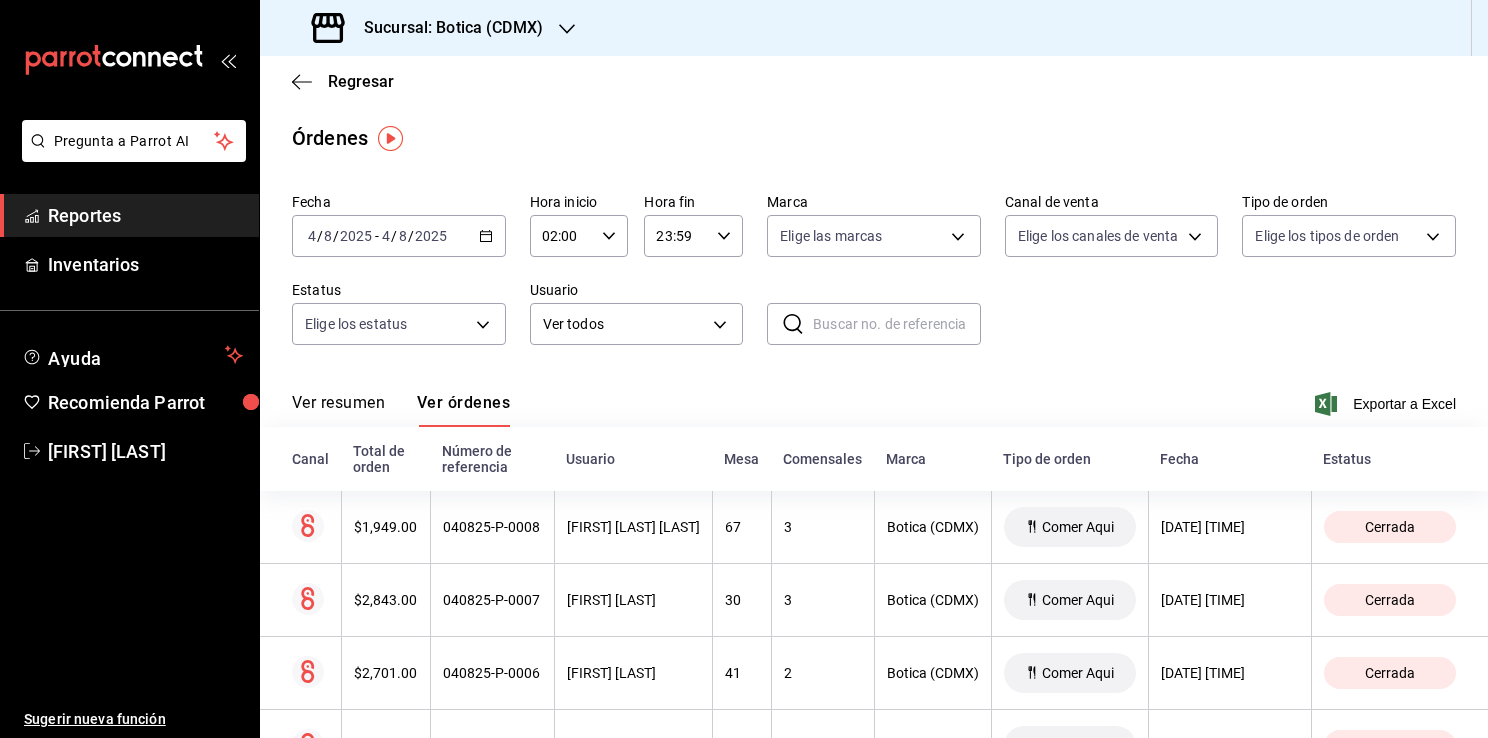 click on "Reportes" at bounding box center [145, 215] 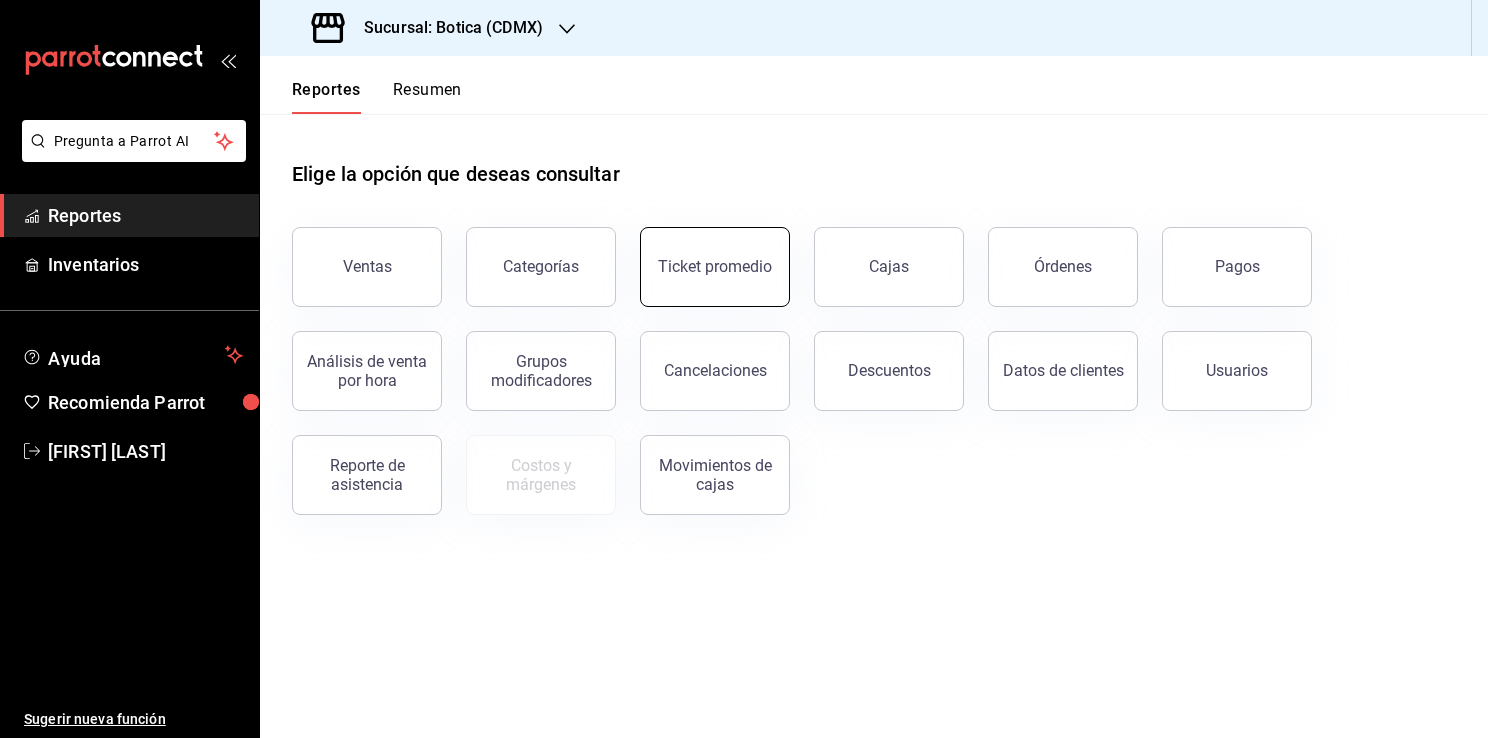 click on "Ticket promedio" at bounding box center (715, 267) 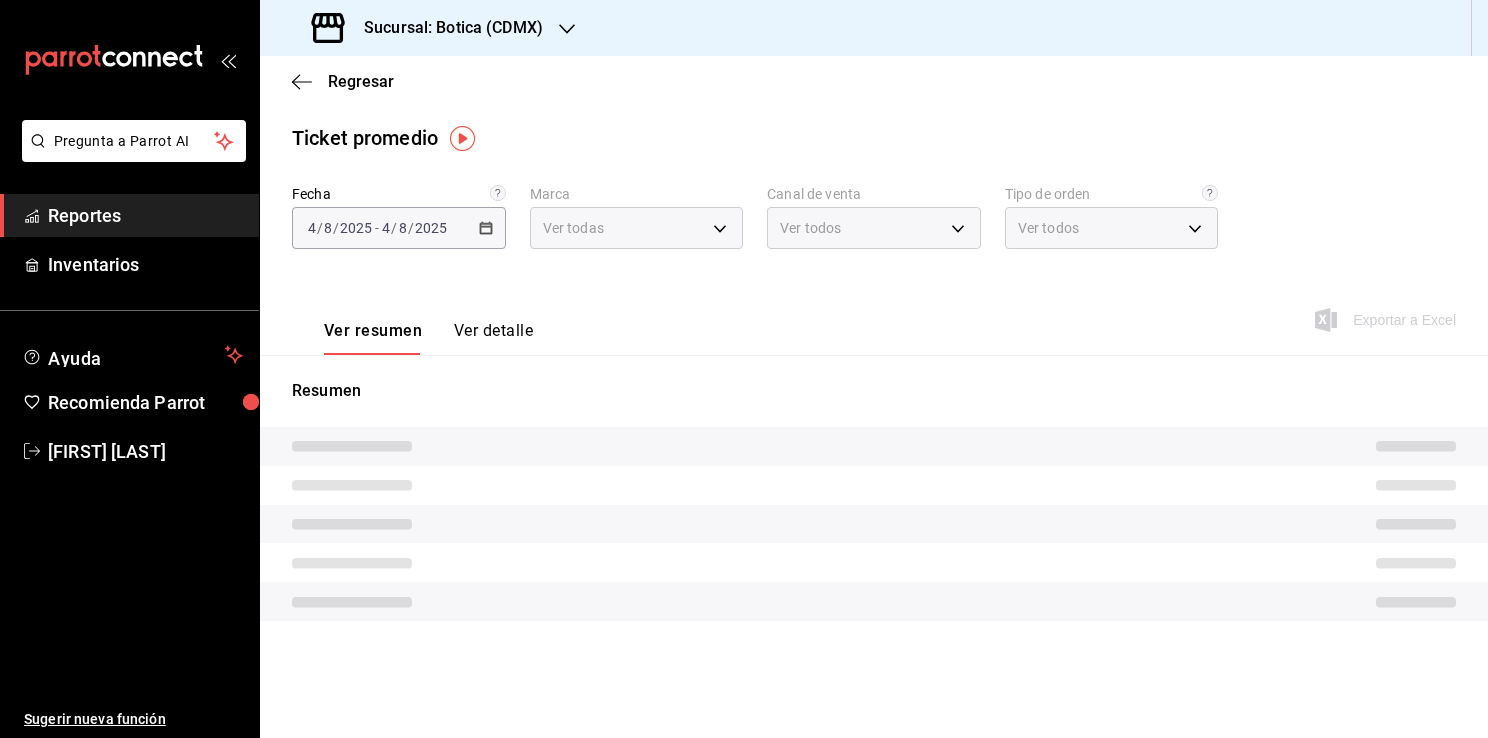 type on "d5352a43-907b-4cea-af89-ed5f283426a2" 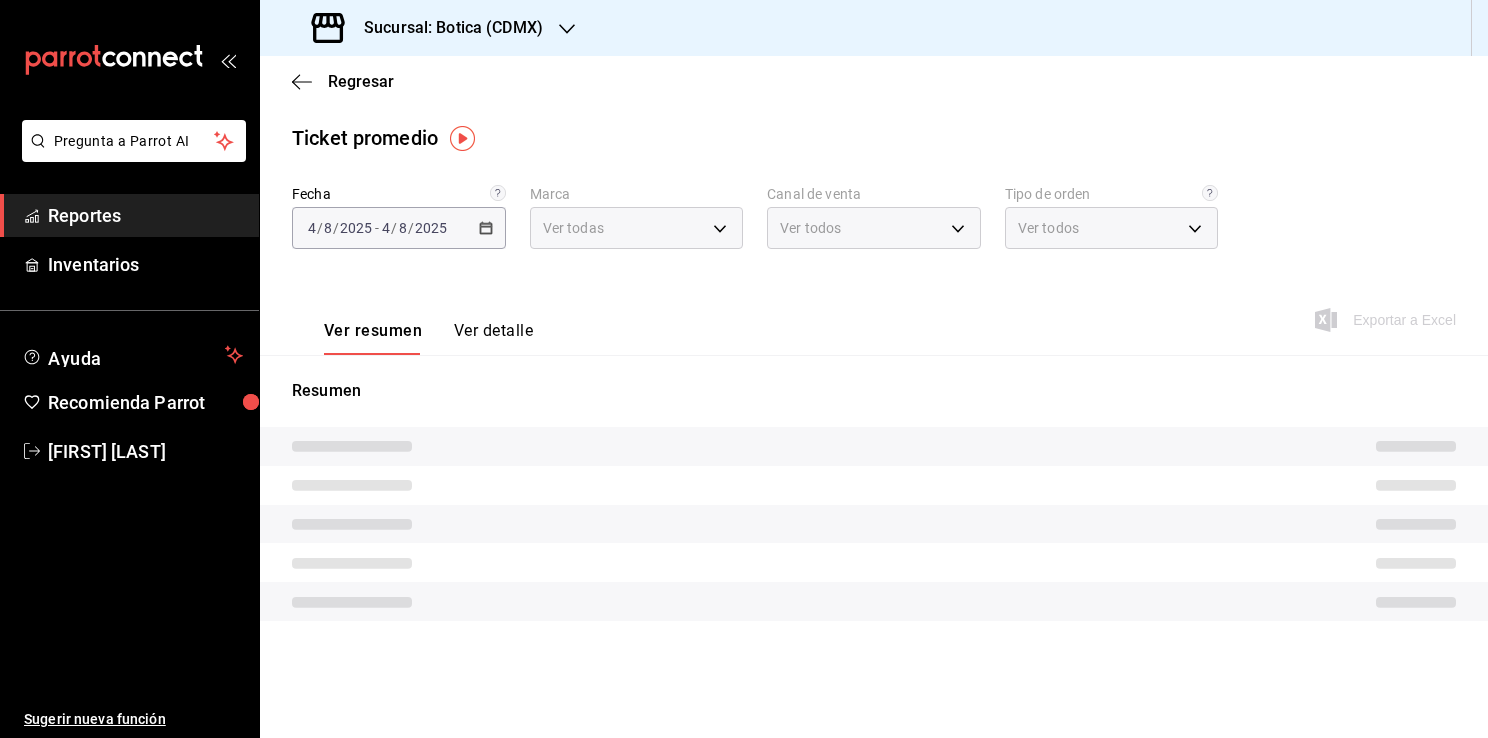 type on "68b56432-bc7c-4df1-8cc3-4eafb59ca3cc,EXTERNAL" 